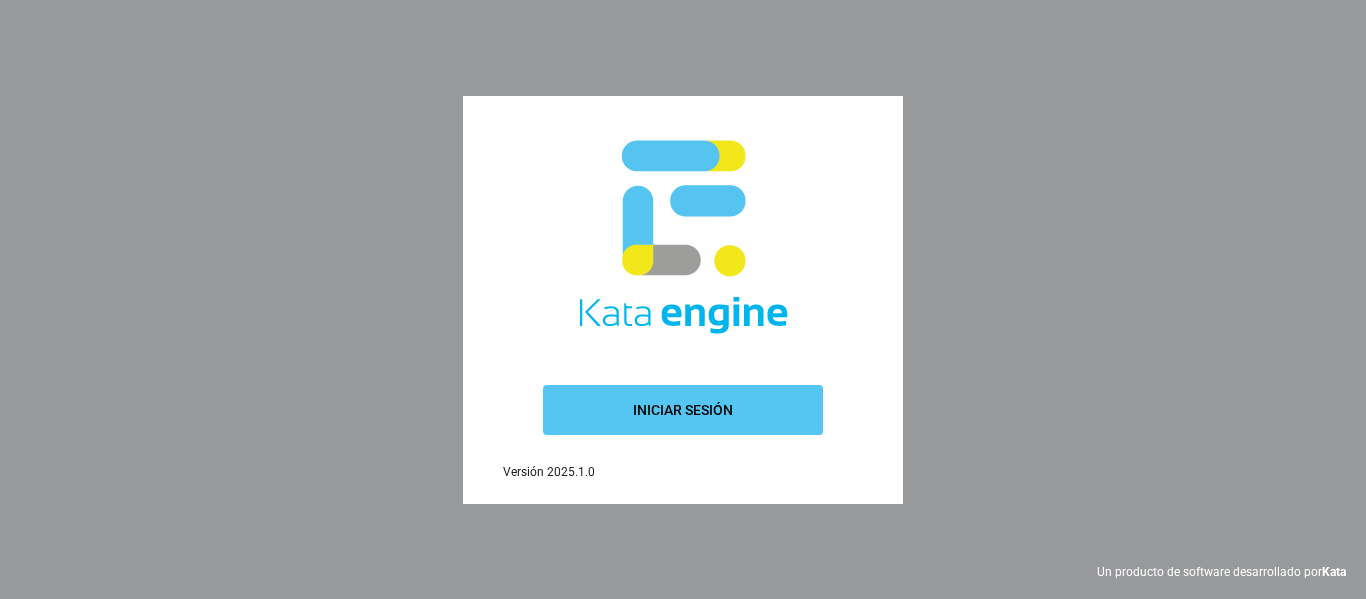 scroll, scrollTop: 0, scrollLeft: 0, axis: both 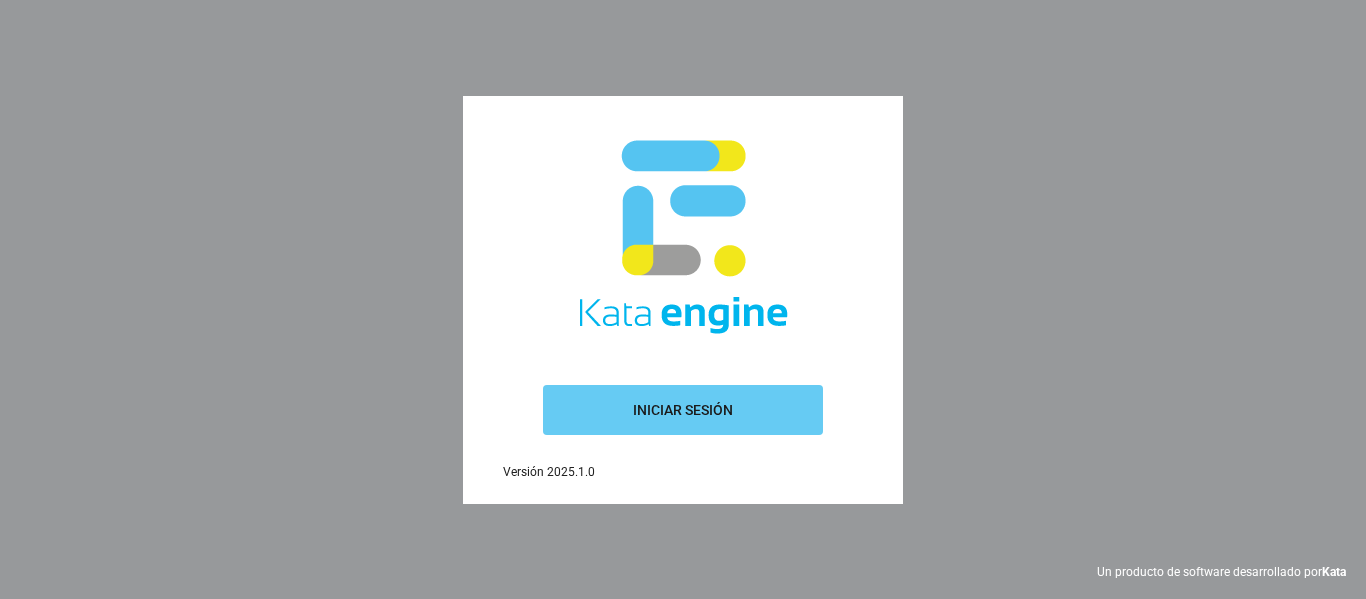 click on "Iniciar sesión" at bounding box center [683, 410] 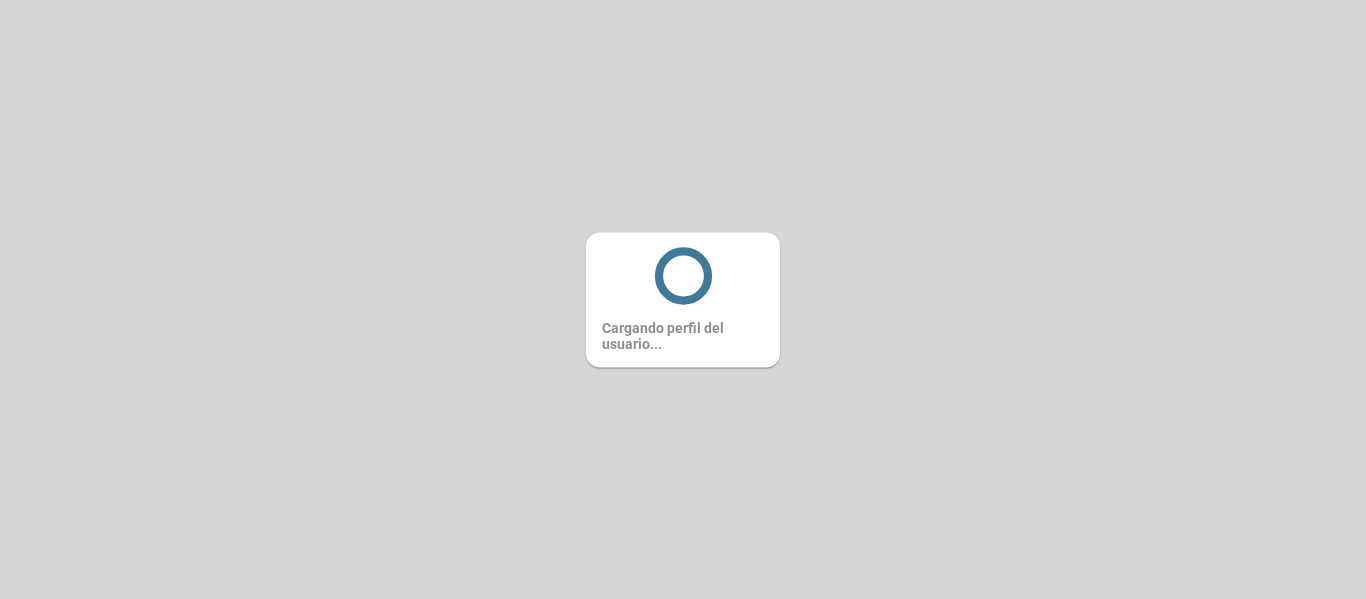 scroll, scrollTop: 0, scrollLeft: 0, axis: both 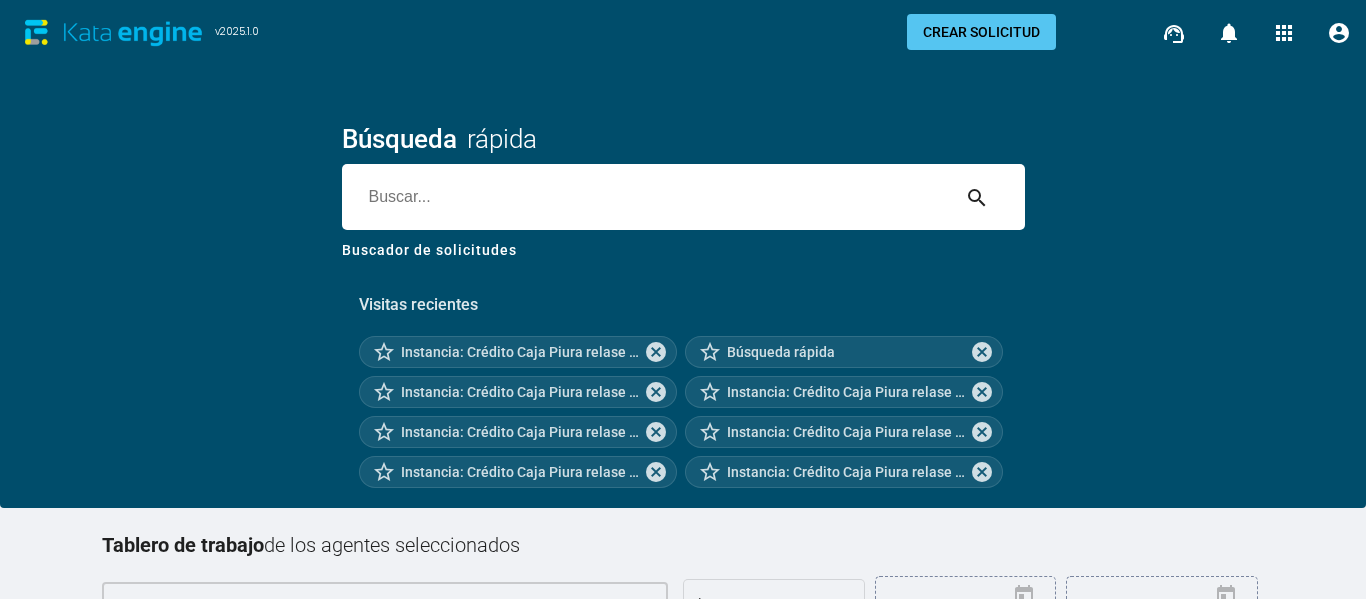 click at bounding box center (645, 197) 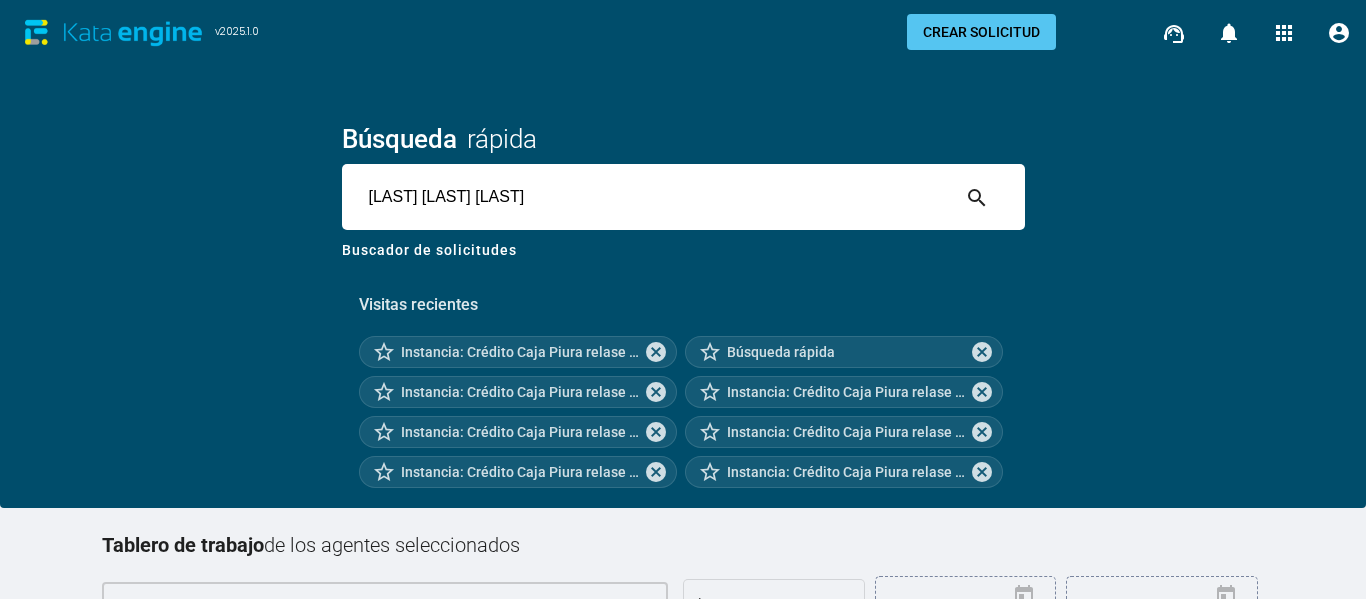 type on "[LAST] [LAST] [LAST]" 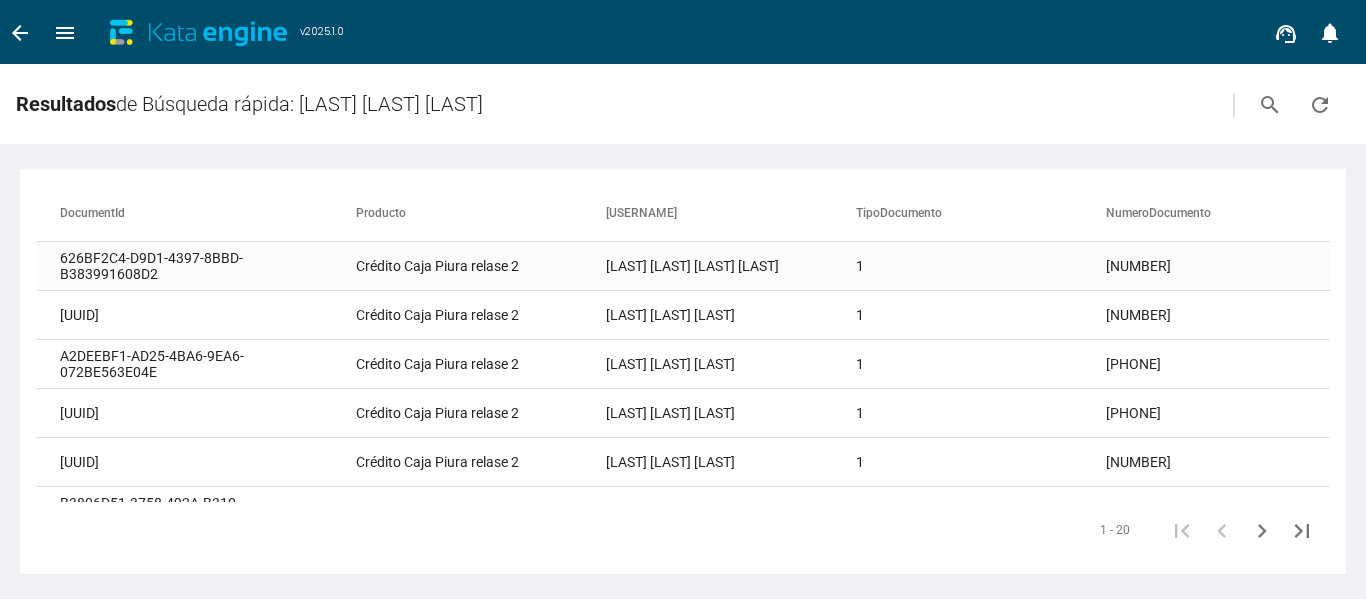 click on "[LAST] [LAST] [LAST] [LAST]" at bounding box center (731, 266) 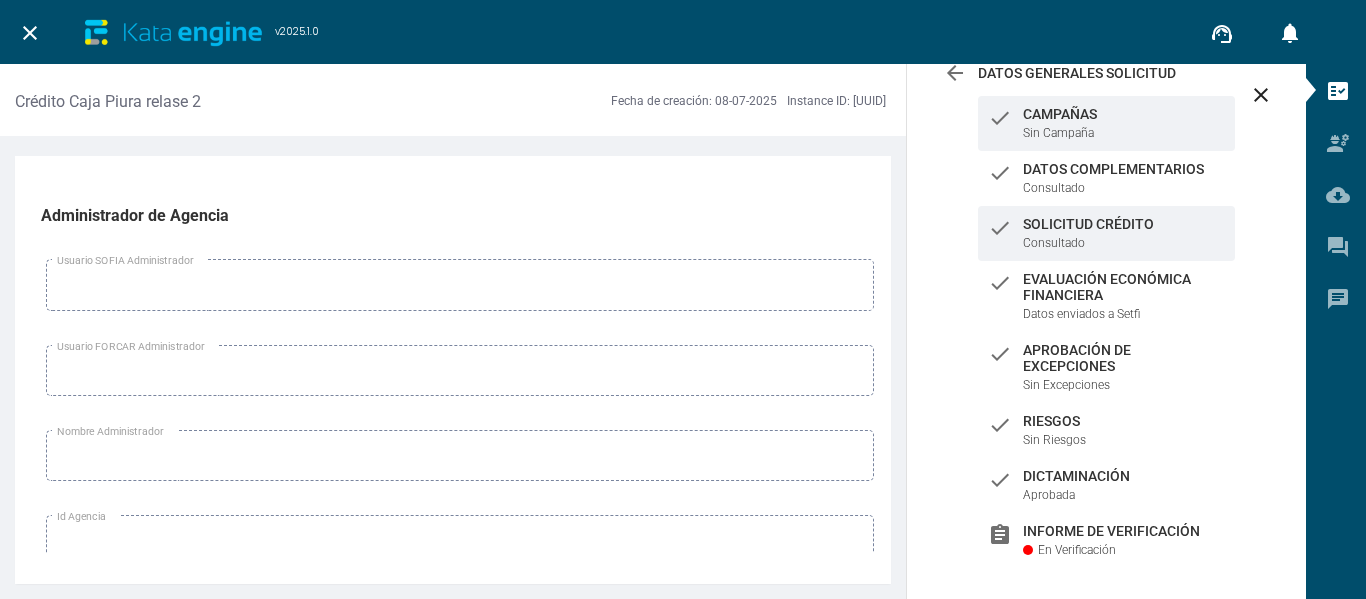 scroll, scrollTop: 167, scrollLeft: 0, axis: vertical 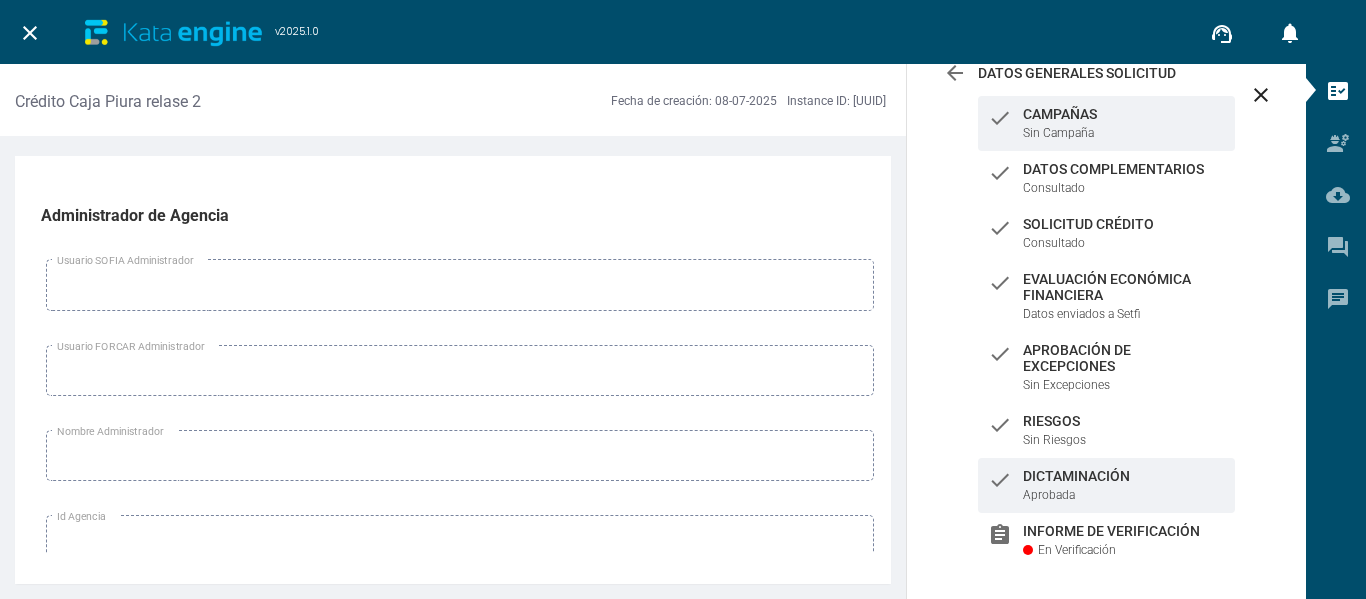 click on "Dictaminación" at bounding box center [1124, 114] 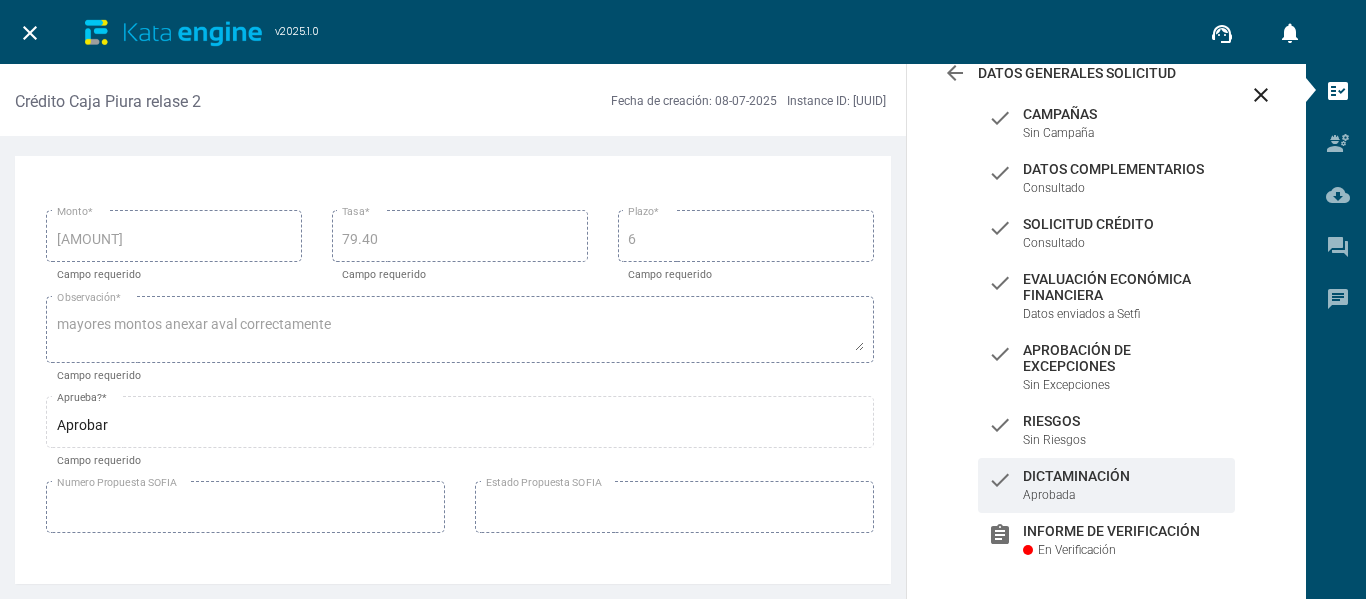 scroll, scrollTop: 0, scrollLeft: 0, axis: both 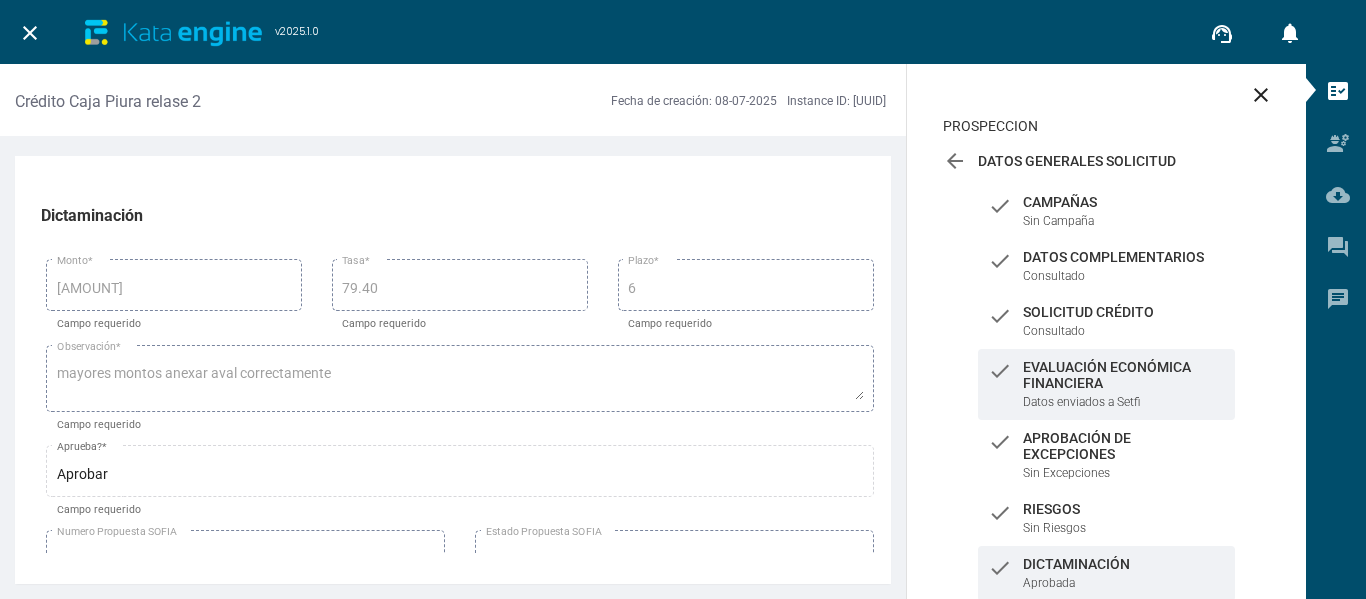 click on "Evaluación Económica Financiera" at bounding box center (1124, 202) 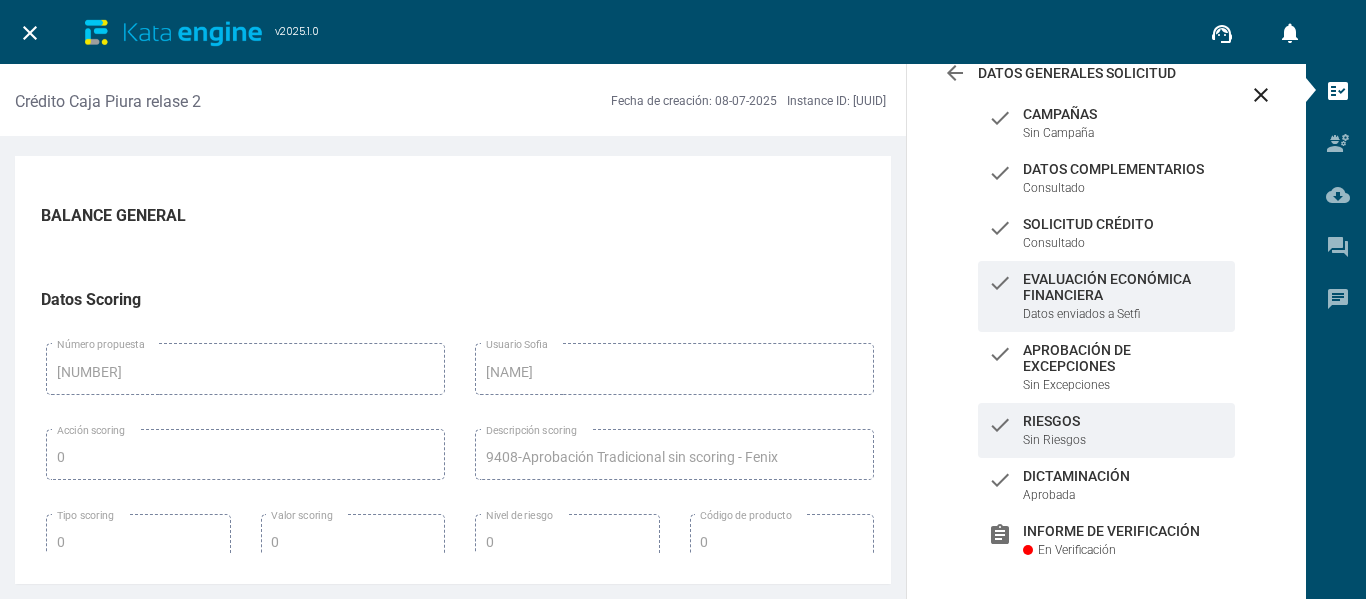 scroll, scrollTop: 167, scrollLeft: 0, axis: vertical 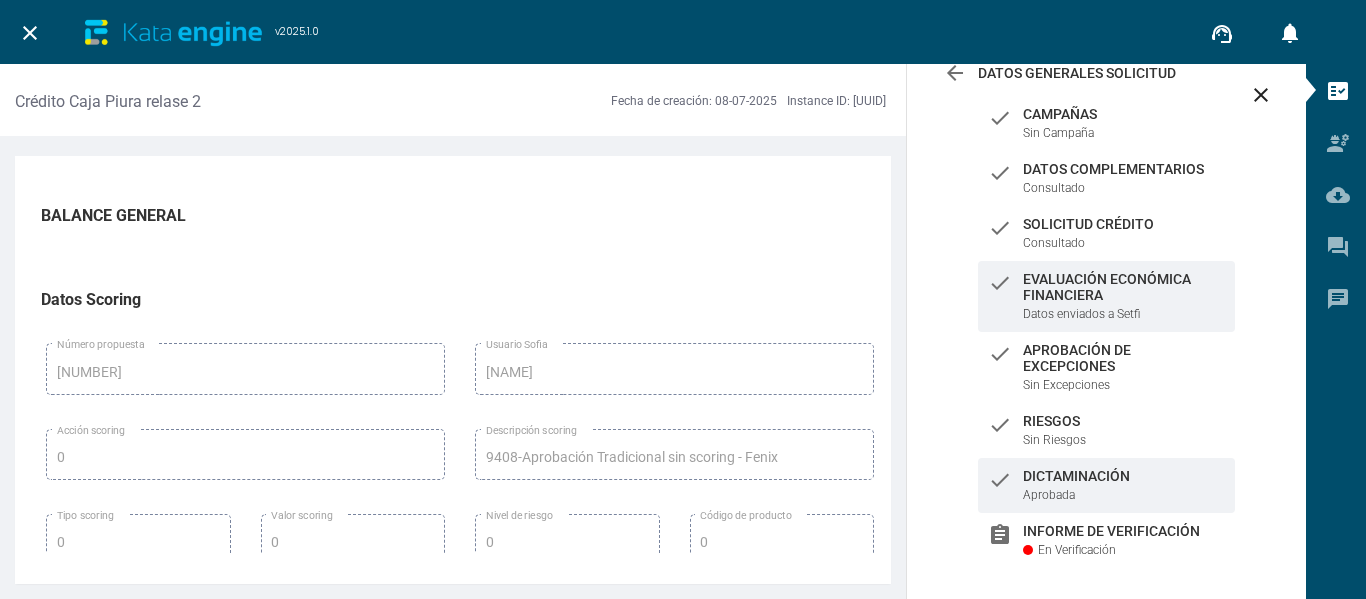 click on "Dictaminación" at bounding box center (1124, 114) 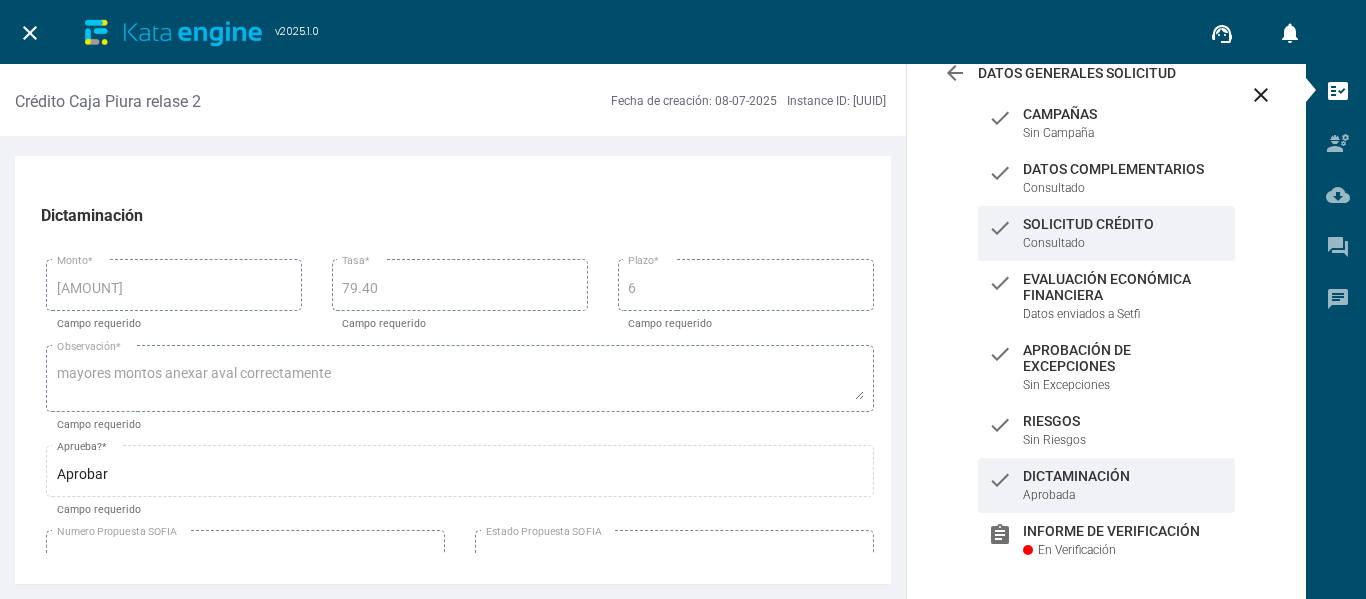 click on "Solicitud Crédito" at bounding box center [1124, 114] 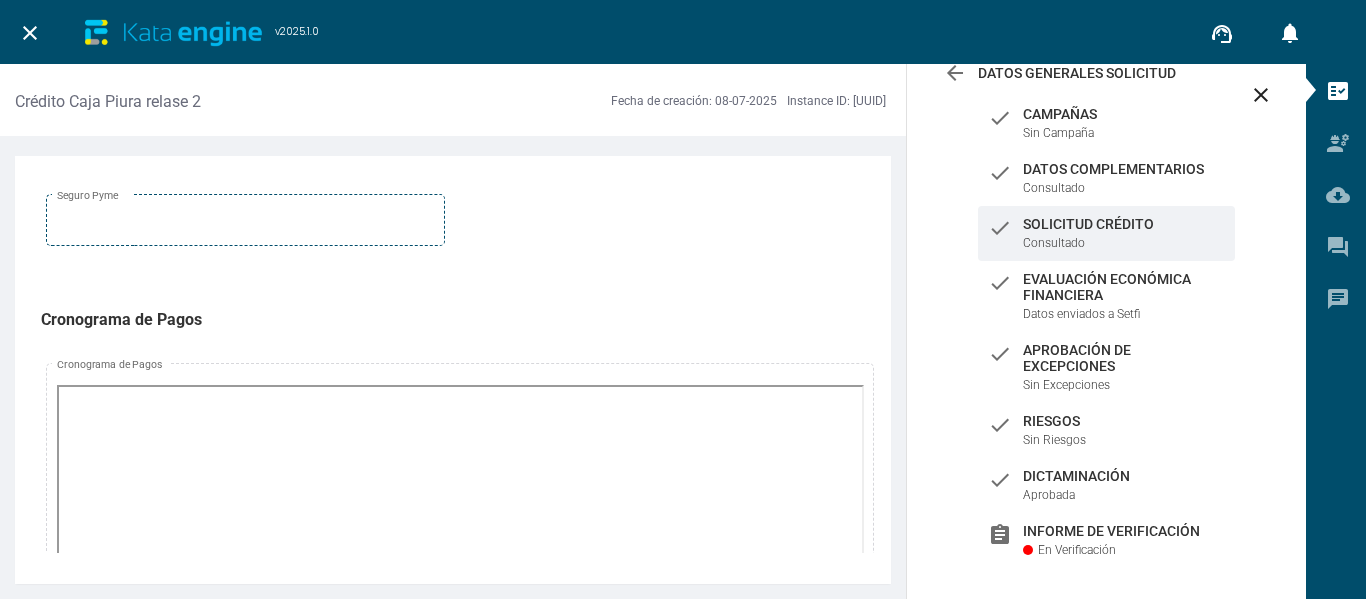 scroll, scrollTop: 1400, scrollLeft: 0, axis: vertical 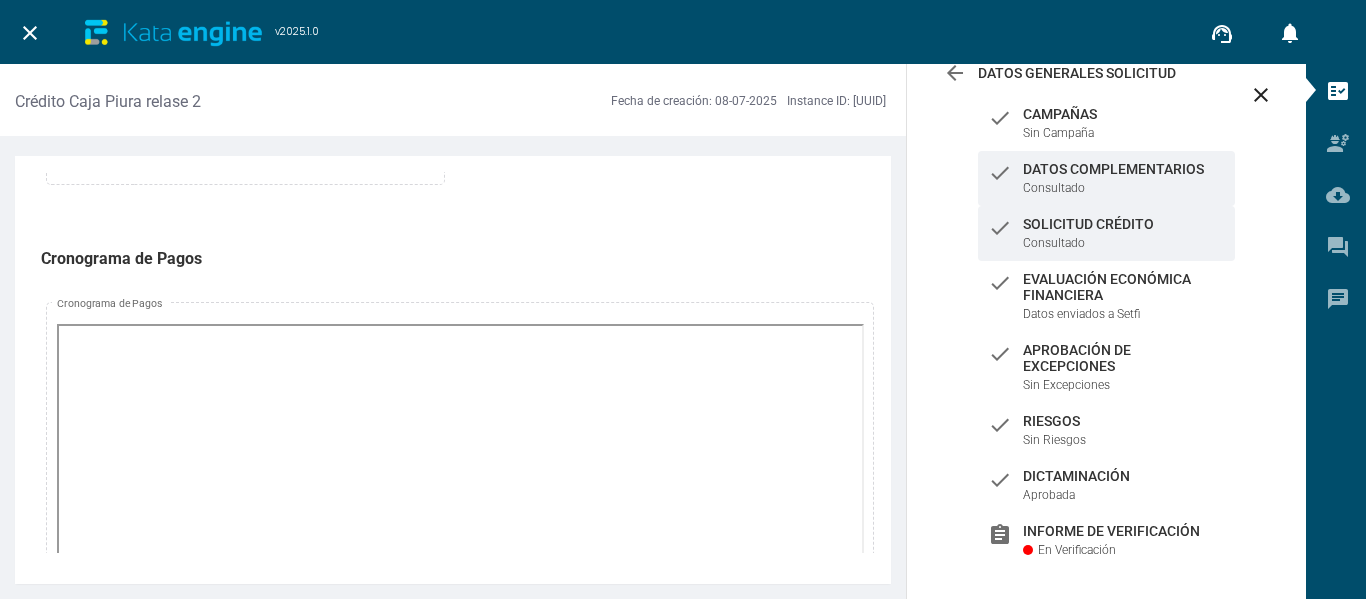 click on "check Datos Complementarios Consultado" at bounding box center [1106, 178] 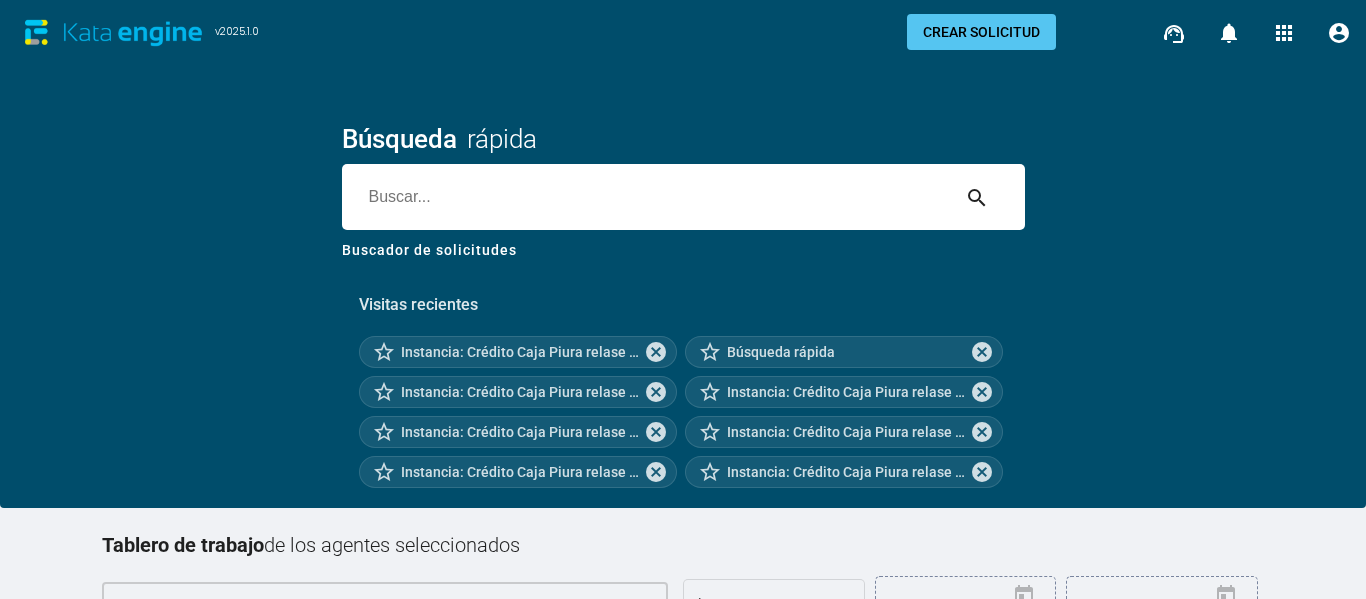 click at bounding box center [645, 197] 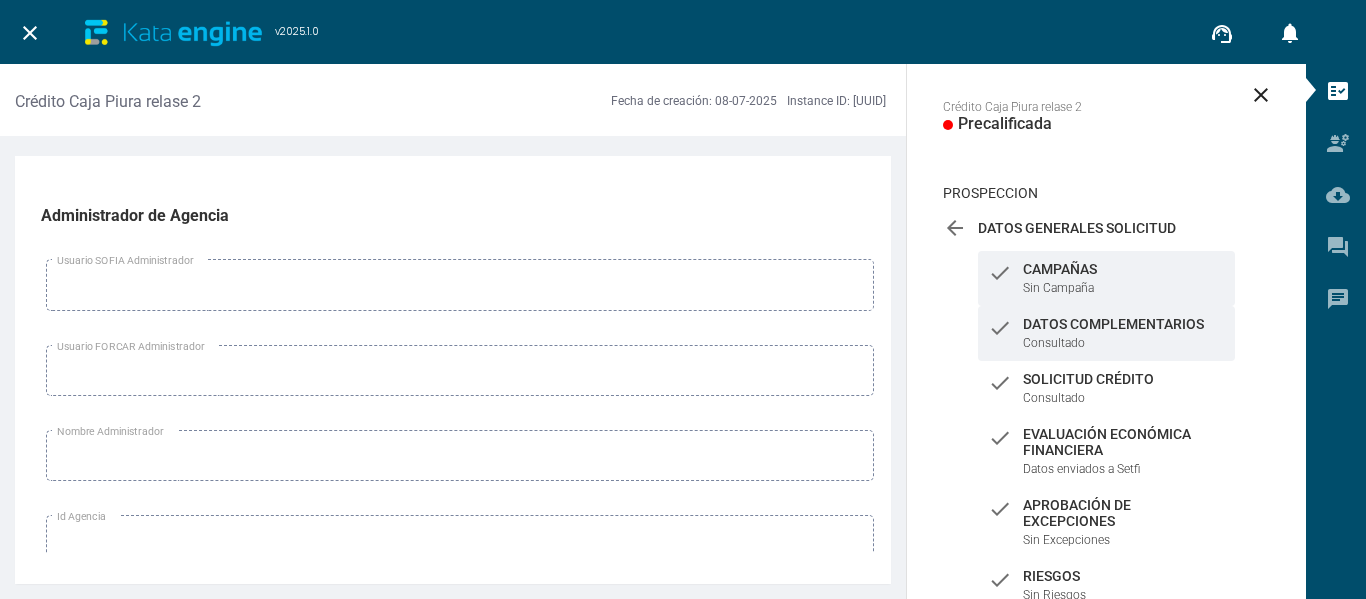 click on "check Datos Complementarios Consultado" at bounding box center (1106, 278) 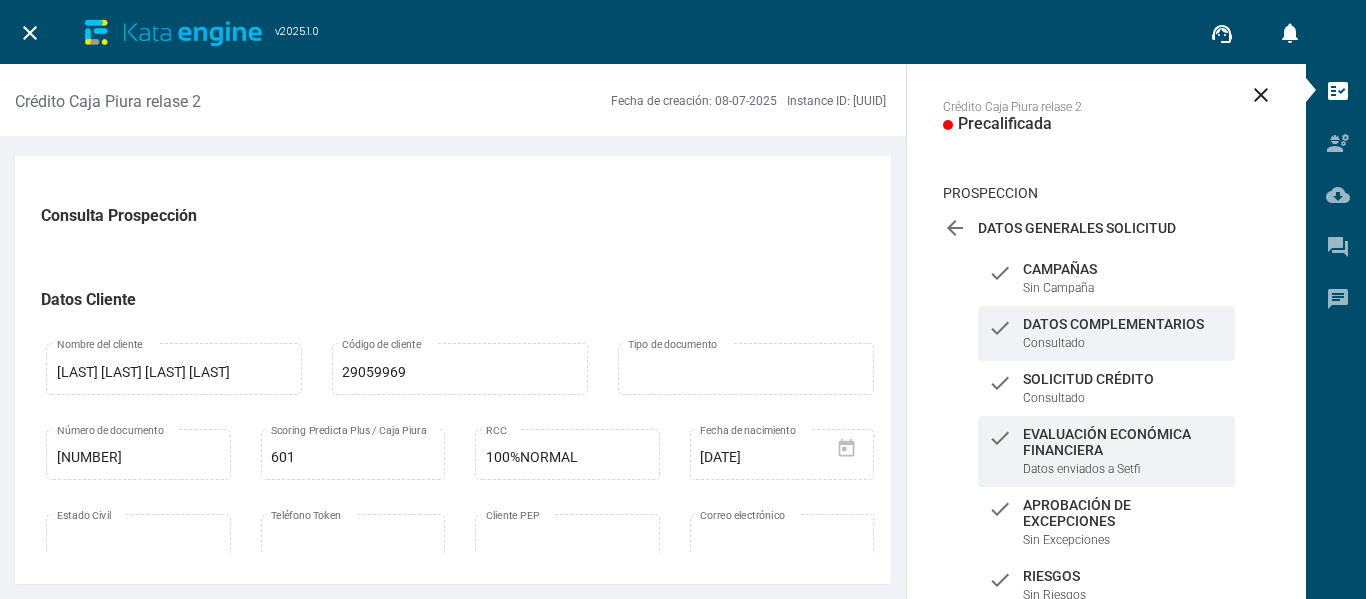 scroll, scrollTop: 100, scrollLeft: 0, axis: vertical 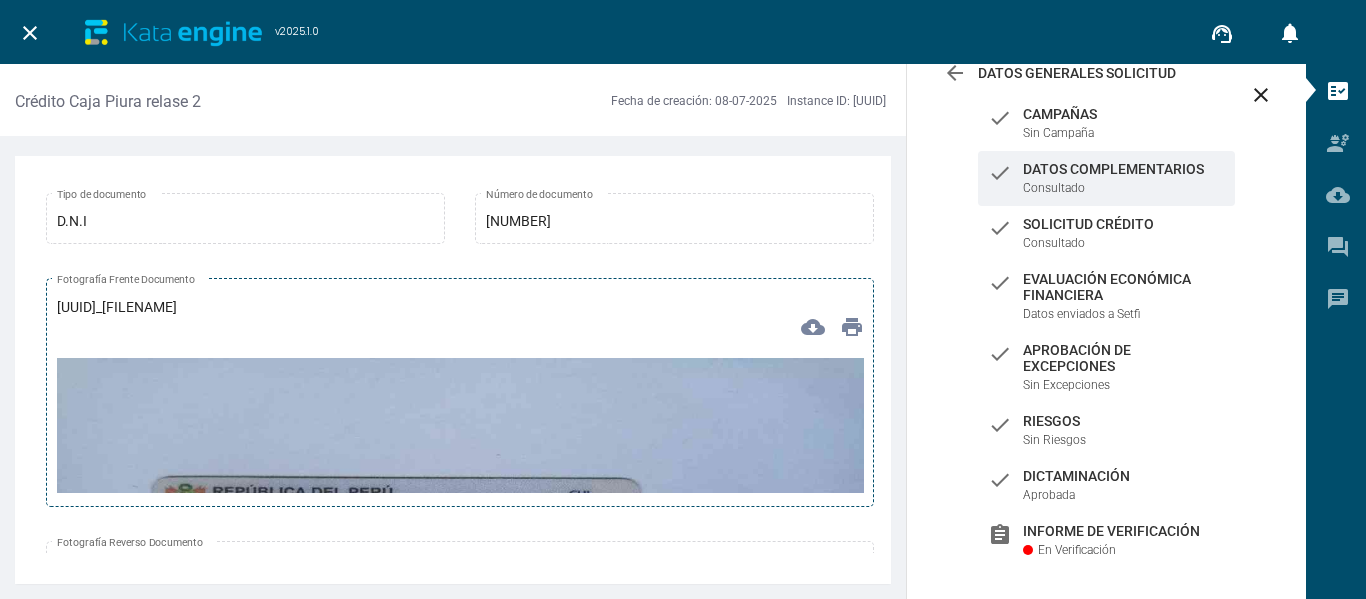 click on "cloud_download" at bounding box center (813, 327) 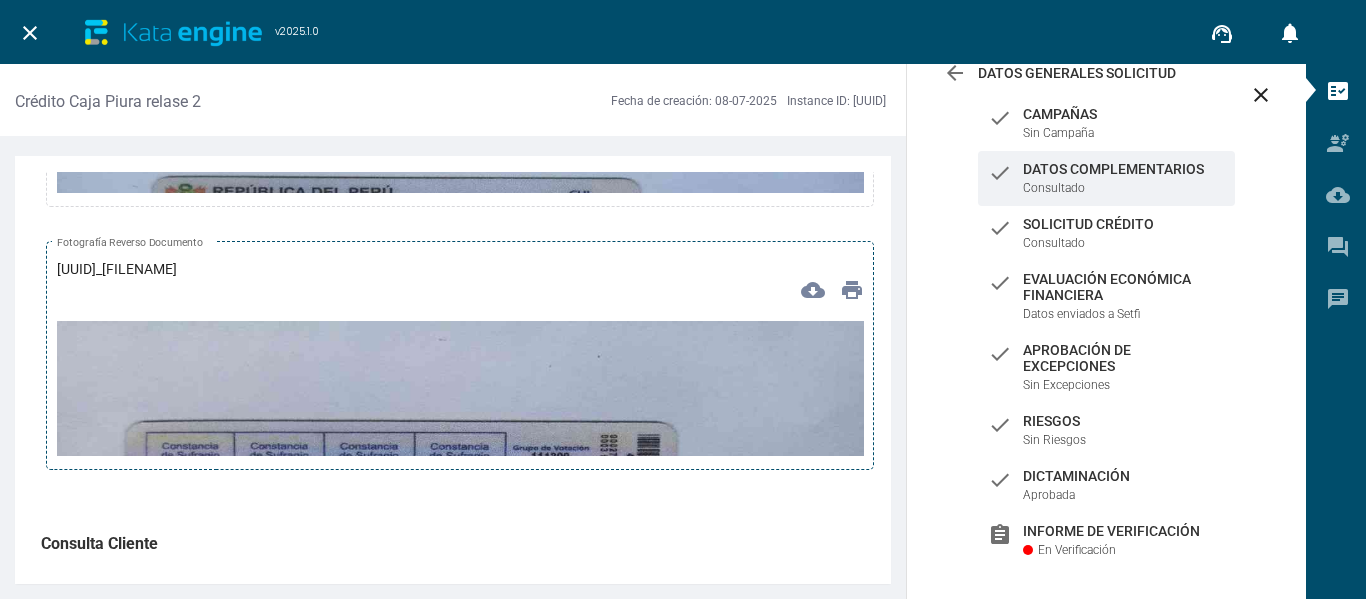 click on "cloud_download" at bounding box center (813, 290) 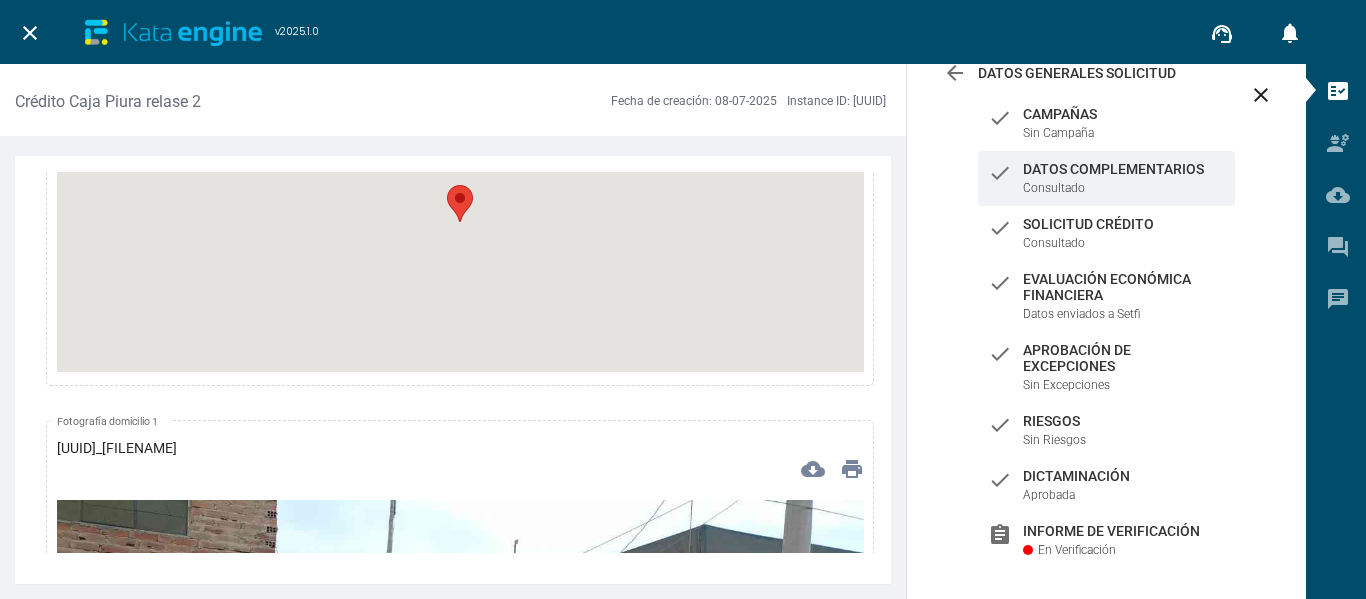 scroll, scrollTop: 8000, scrollLeft: 0, axis: vertical 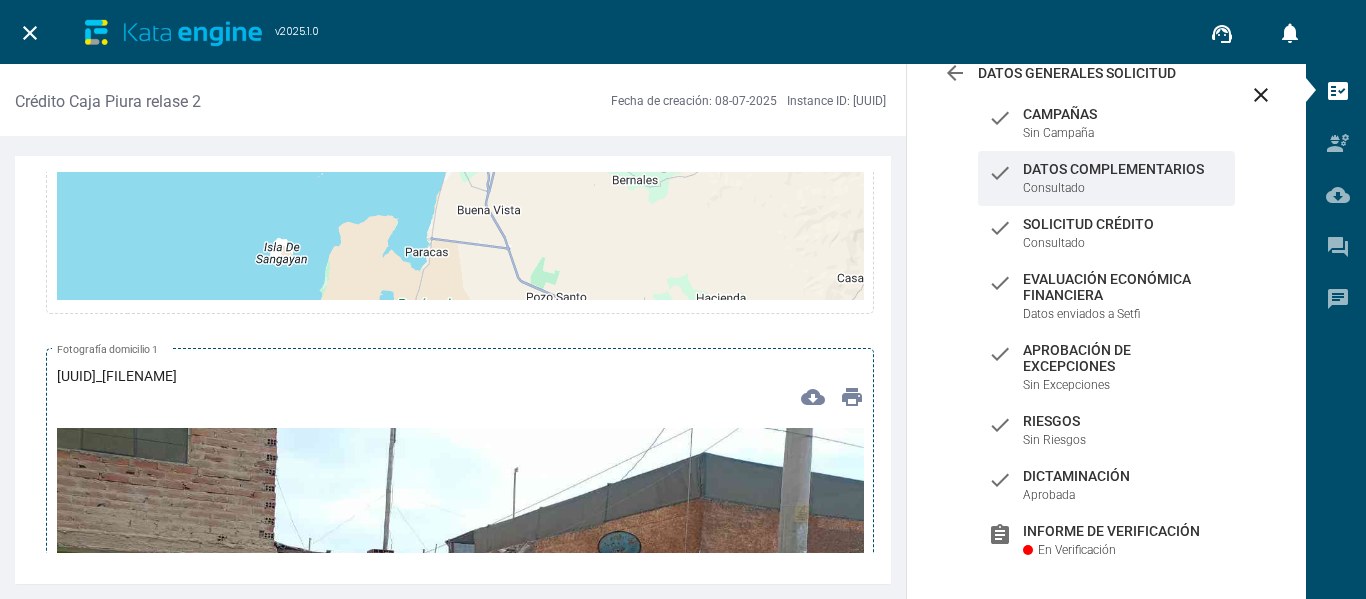 click on "cloud_download" at bounding box center [813, 397] 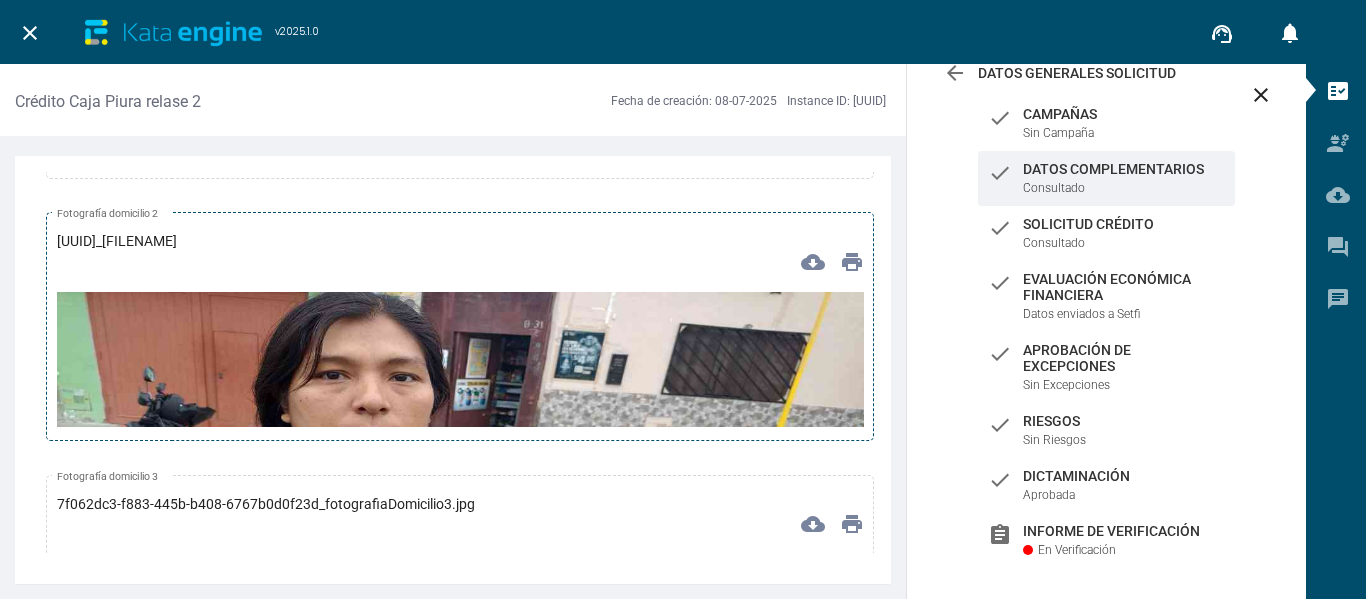 scroll, scrollTop: 8400, scrollLeft: 0, axis: vertical 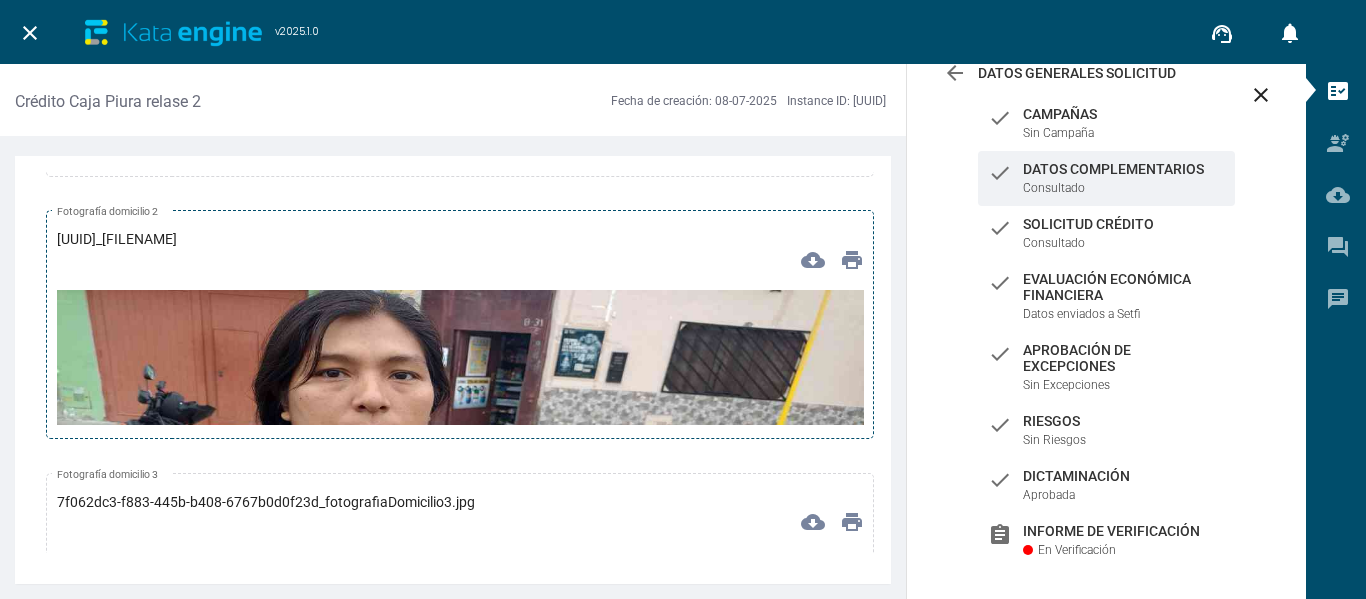 click on "cloud_download" at bounding box center (813, 260) 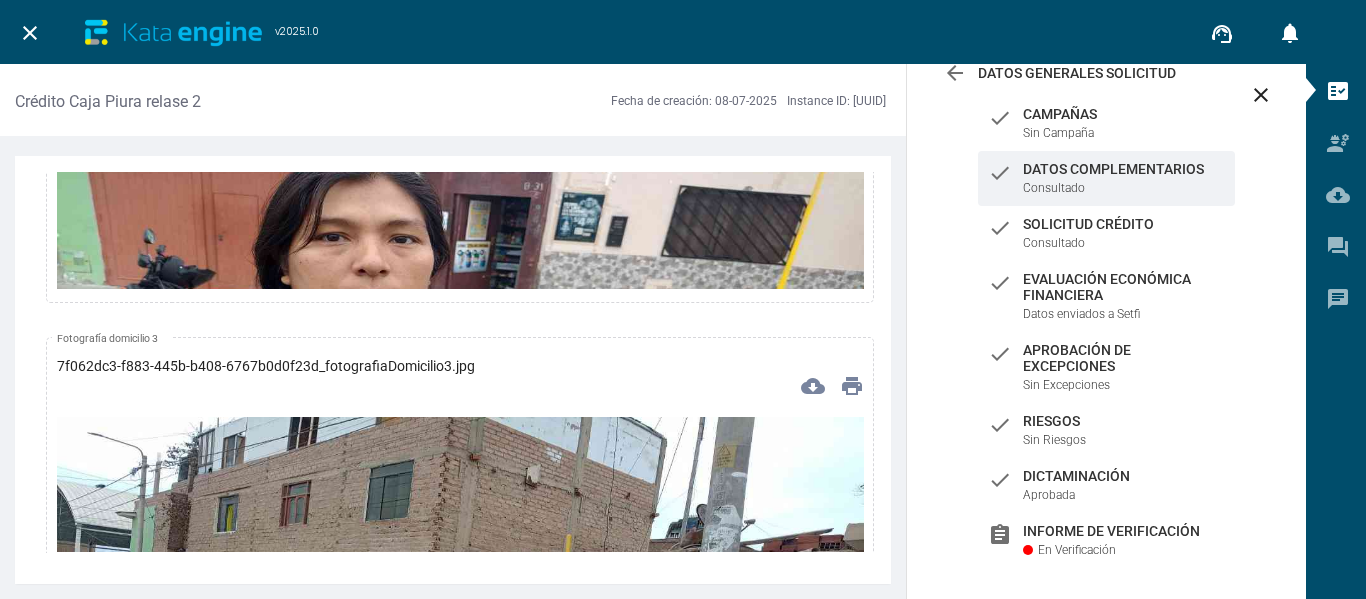 scroll, scrollTop: 8600, scrollLeft: 0, axis: vertical 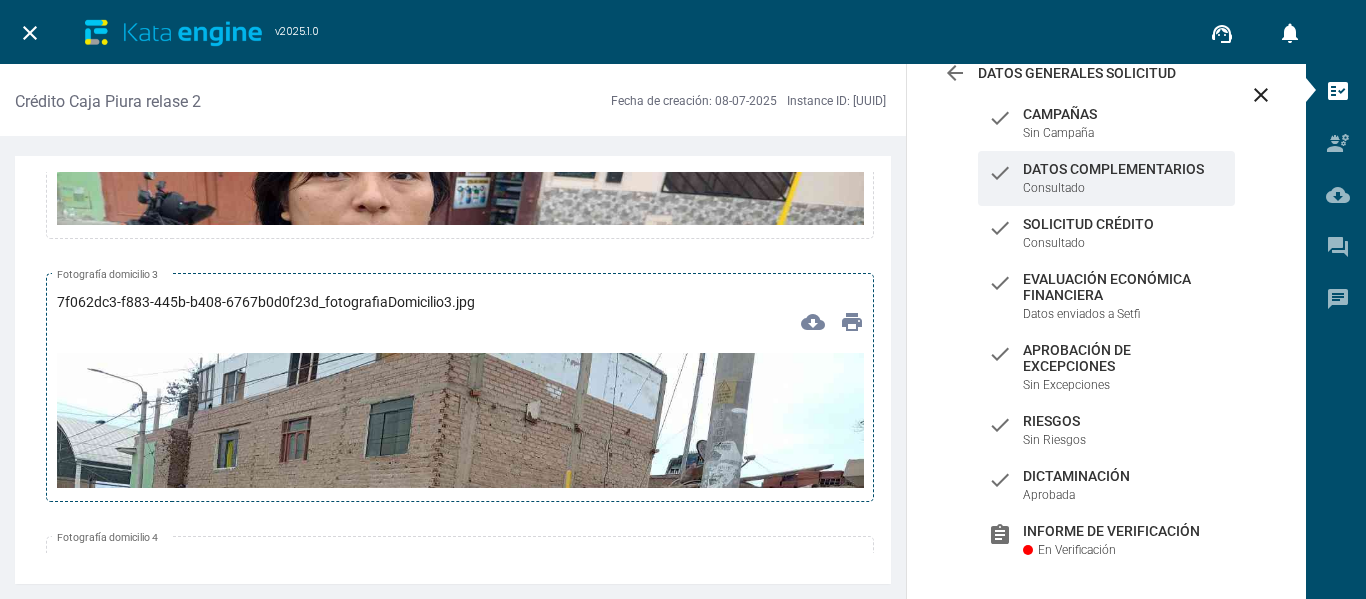 click on "cloud_download" at bounding box center [813, 322] 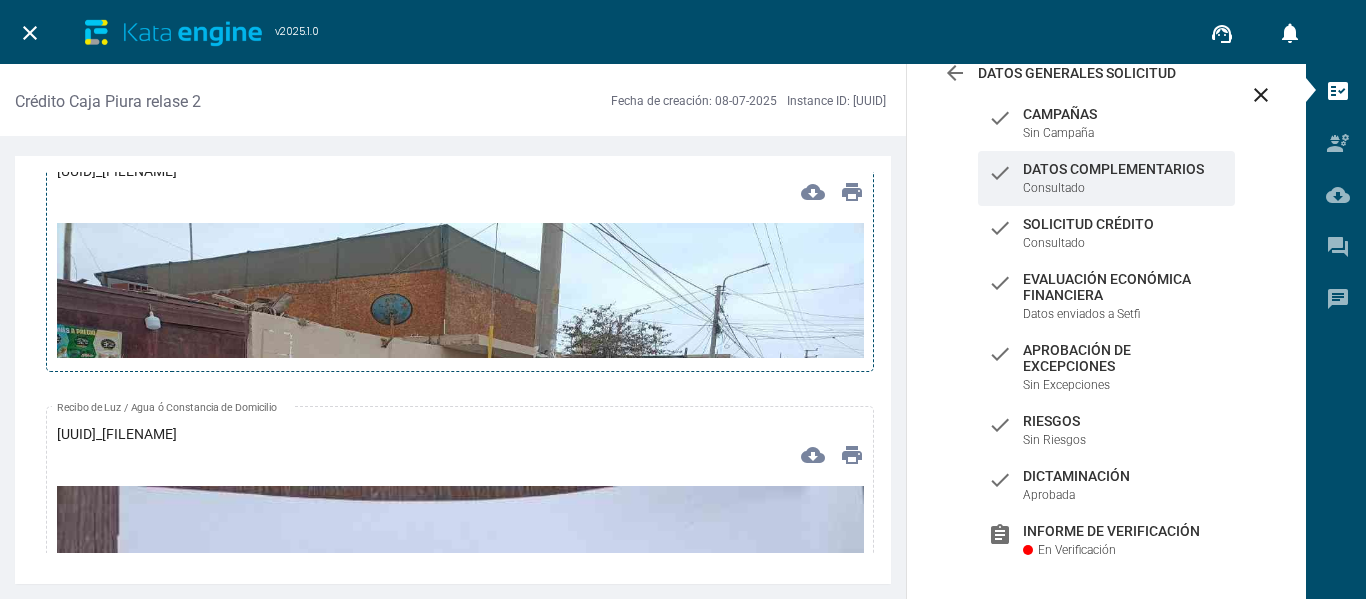 scroll, scrollTop: 9000, scrollLeft: 0, axis: vertical 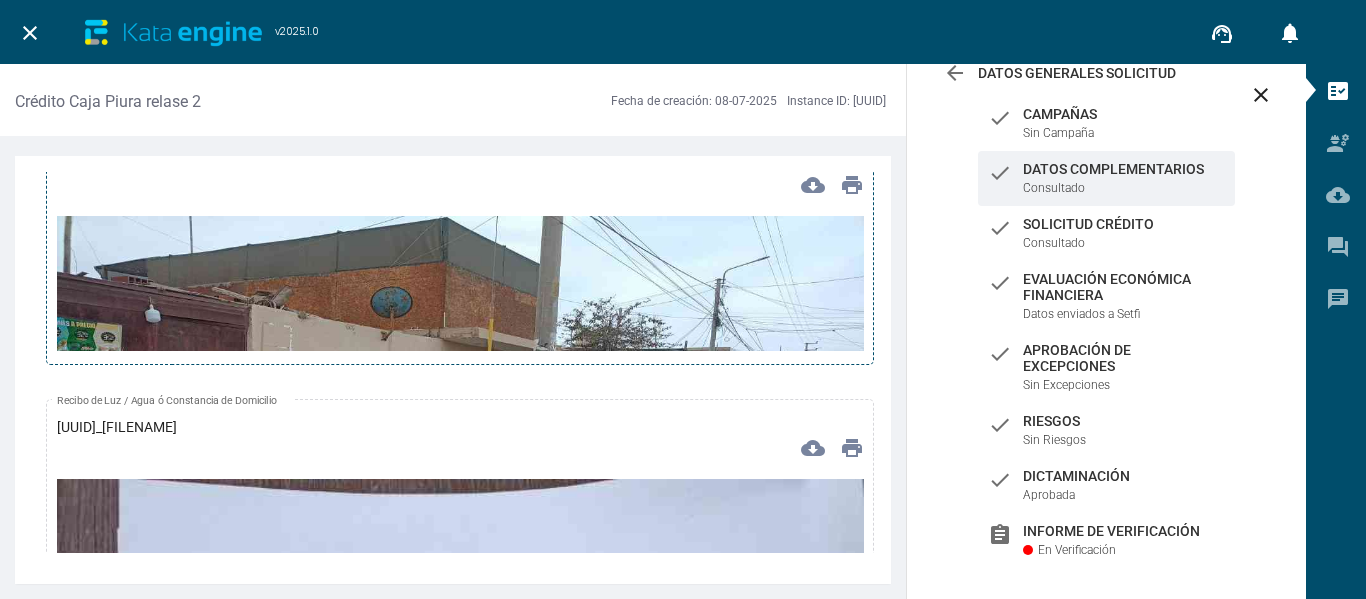 click on "cloud_download" at bounding box center [813, 185] 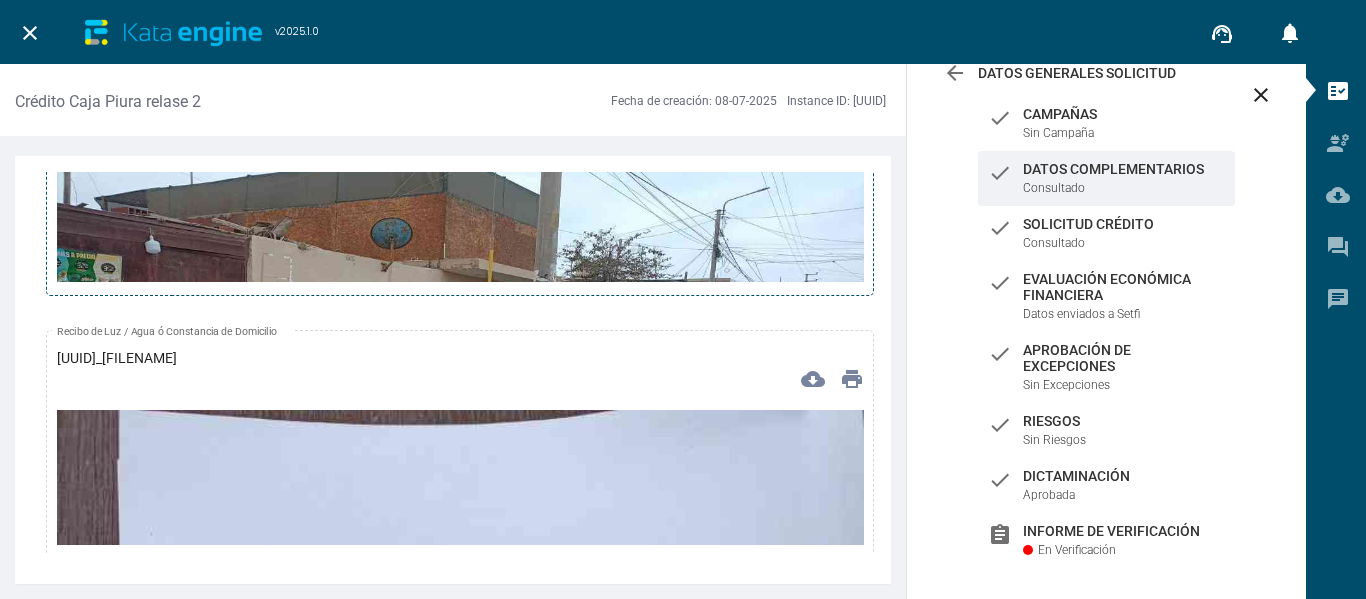 scroll, scrollTop: 9100, scrollLeft: 0, axis: vertical 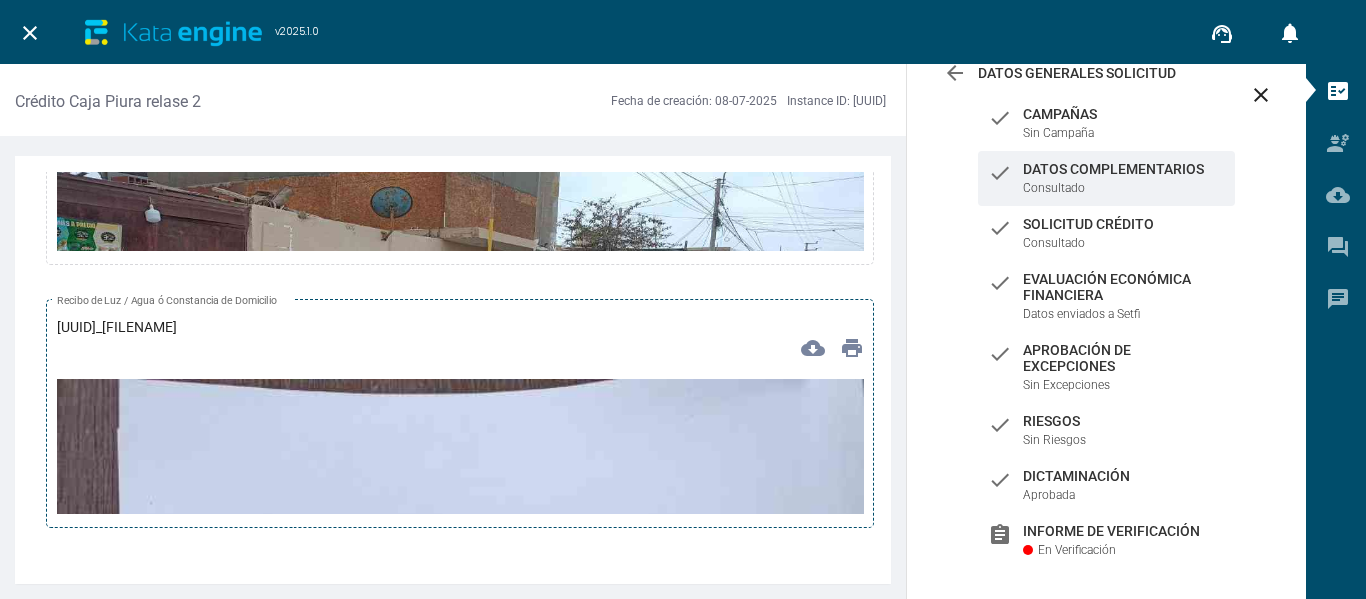 click on "cloud_download" at bounding box center (813, 348) 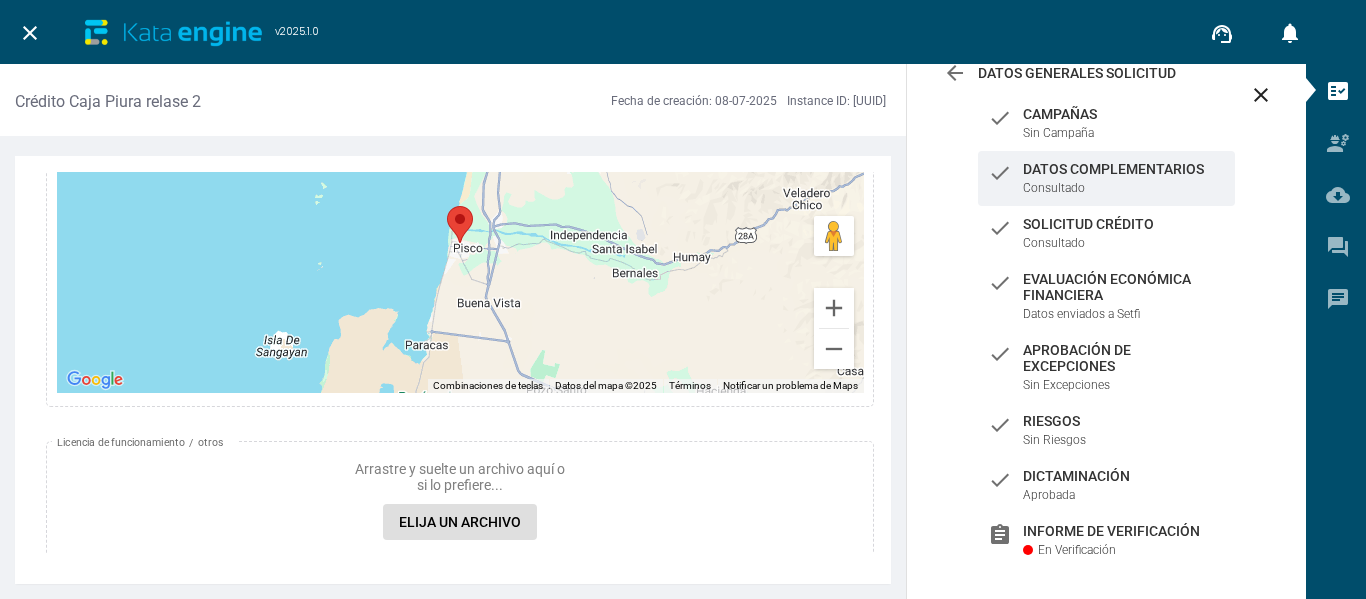 scroll, scrollTop: 13500, scrollLeft: 0, axis: vertical 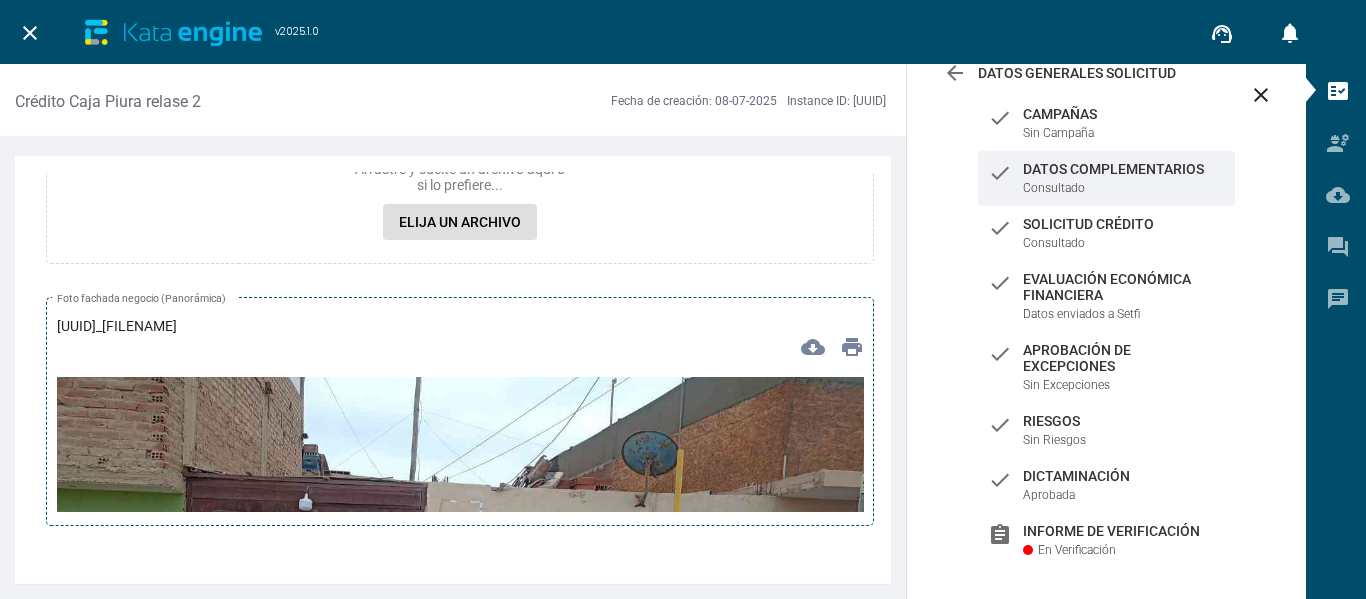 click on "cloud_download" at bounding box center [813, 347] 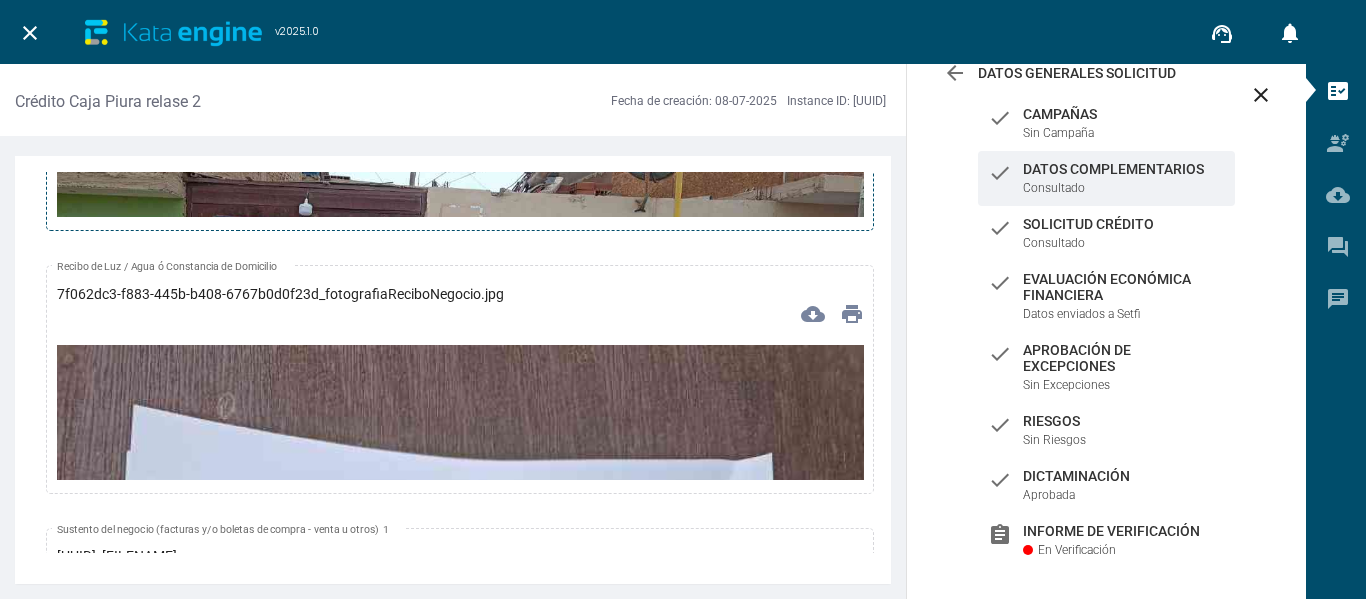 scroll, scrollTop: 13800, scrollLeft: 0, axis: vertical 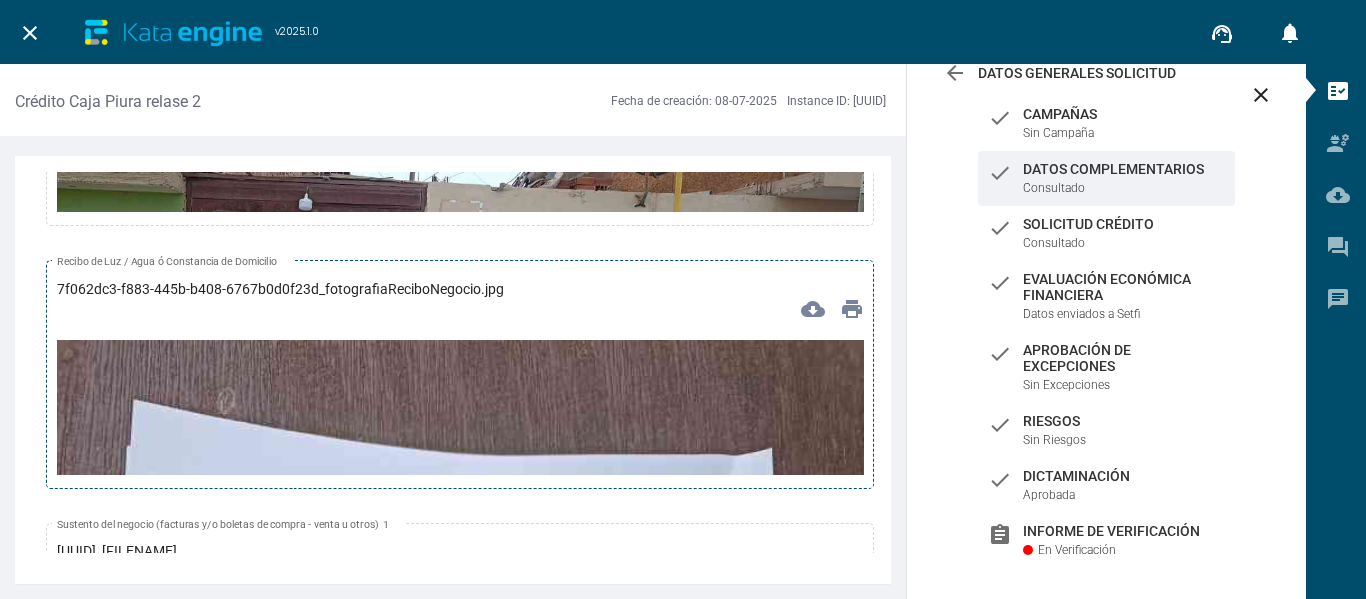 click on "cloud_download" at bounding box center (813, 309) 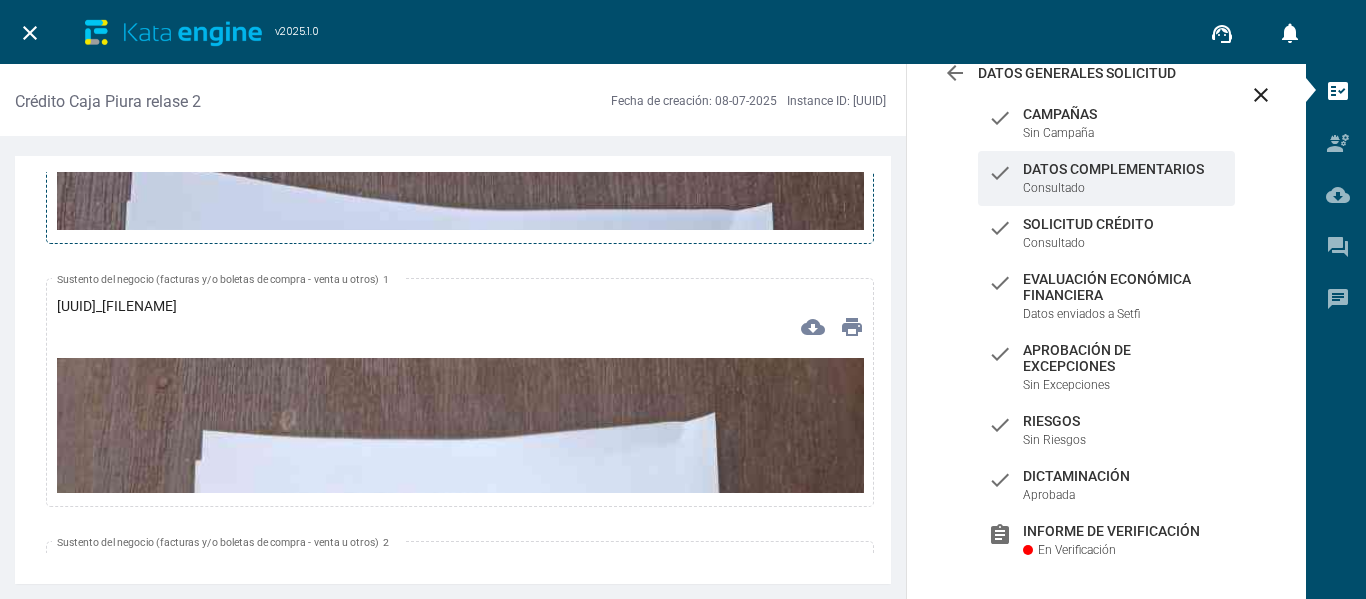 scroll, scrollTop: 14100, scrollLeft: 0, axis: vertical 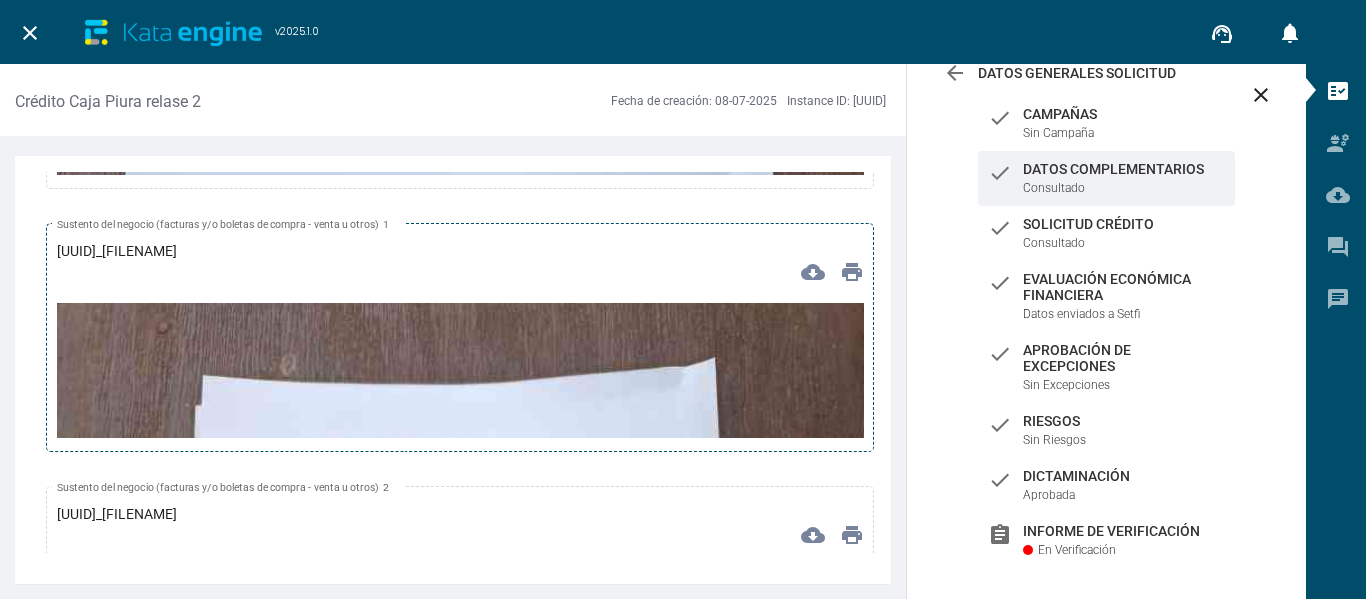 click on "cloud_download" at bounding box center (813, 272) 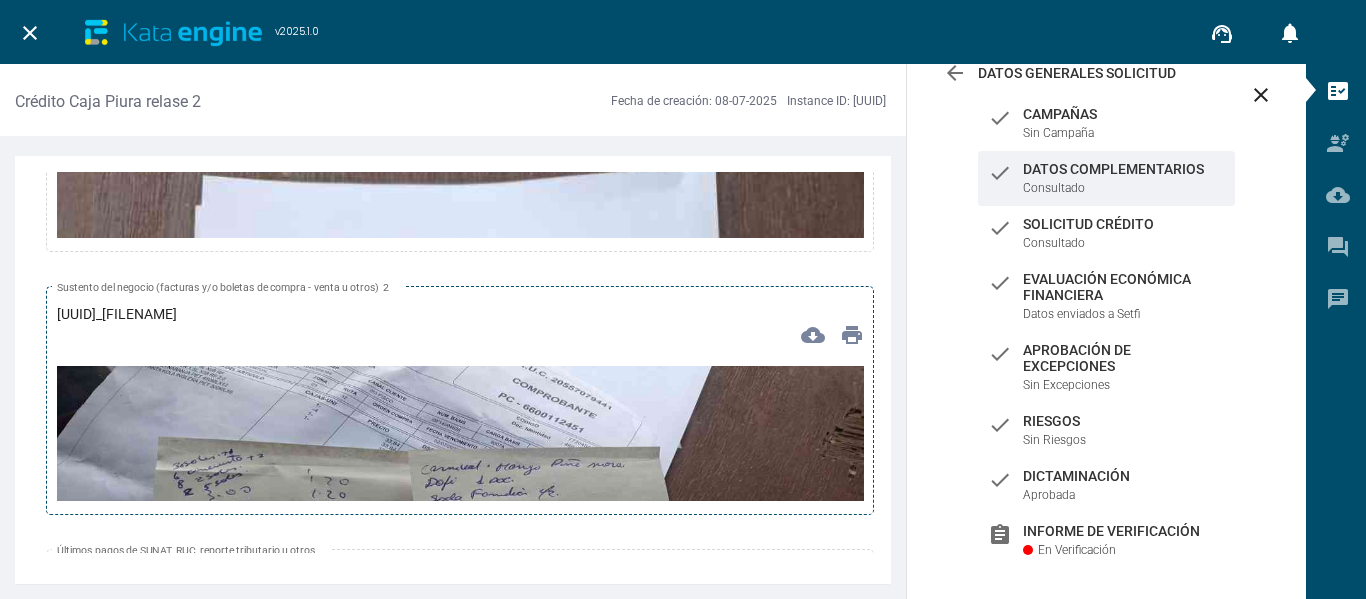 click on "cloud_download" at bounding box center [813, 335] 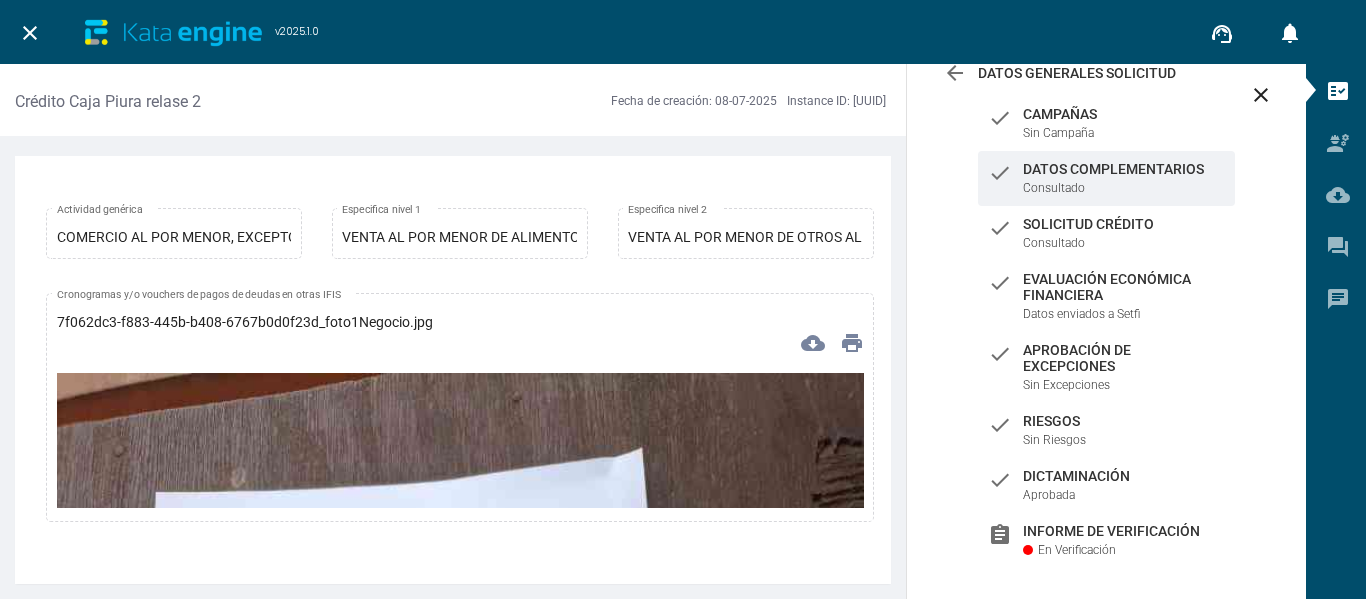 scroll, scrollTop: 15100, scrollLeft: 0, axis: vertical 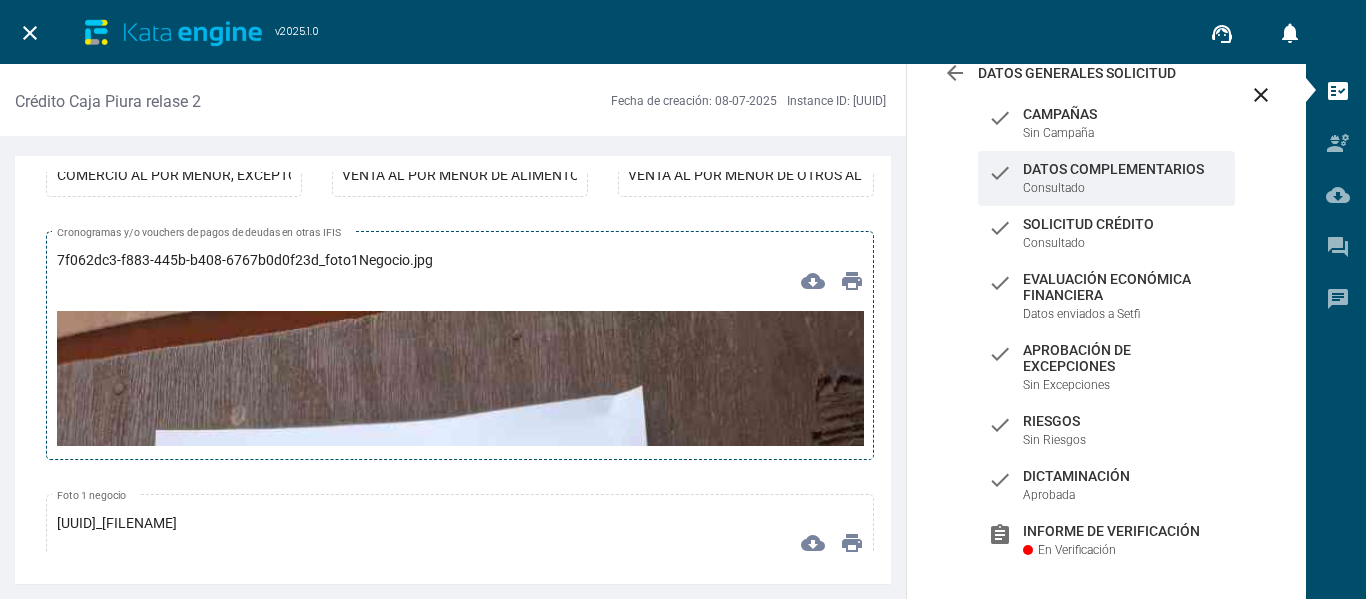 click on "cloud_download" at bounding box center (813, 281) 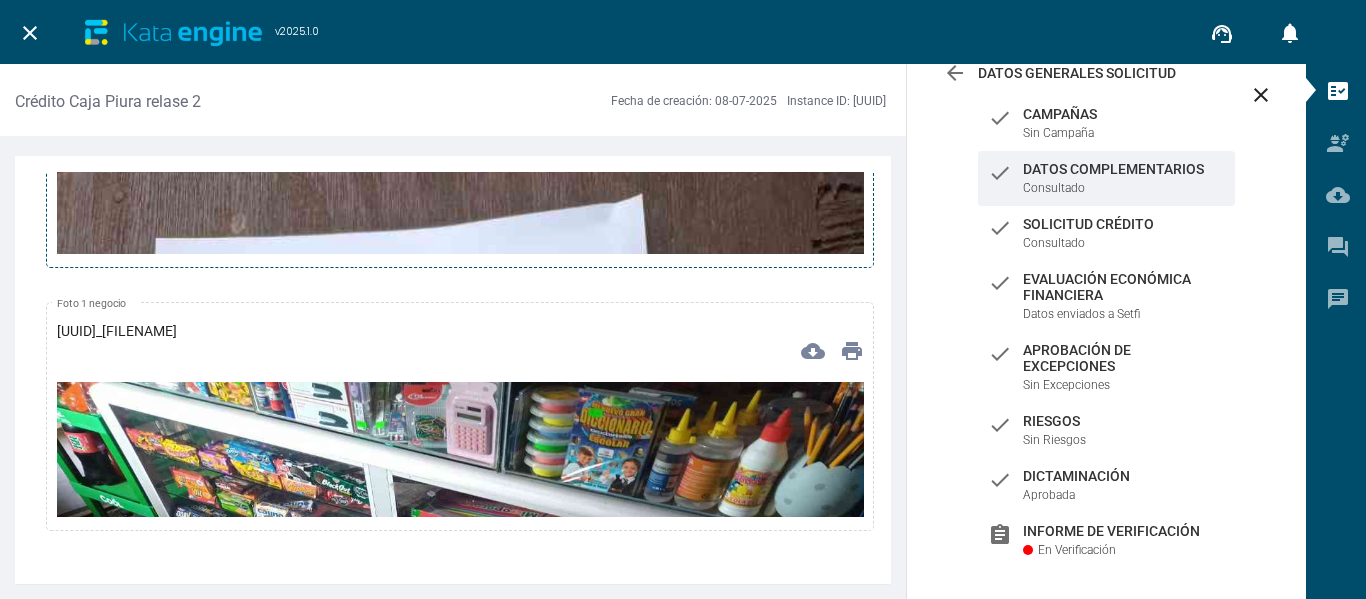 scroll, scrollTop: 15300, scrollLeft: 0, axis: vertical 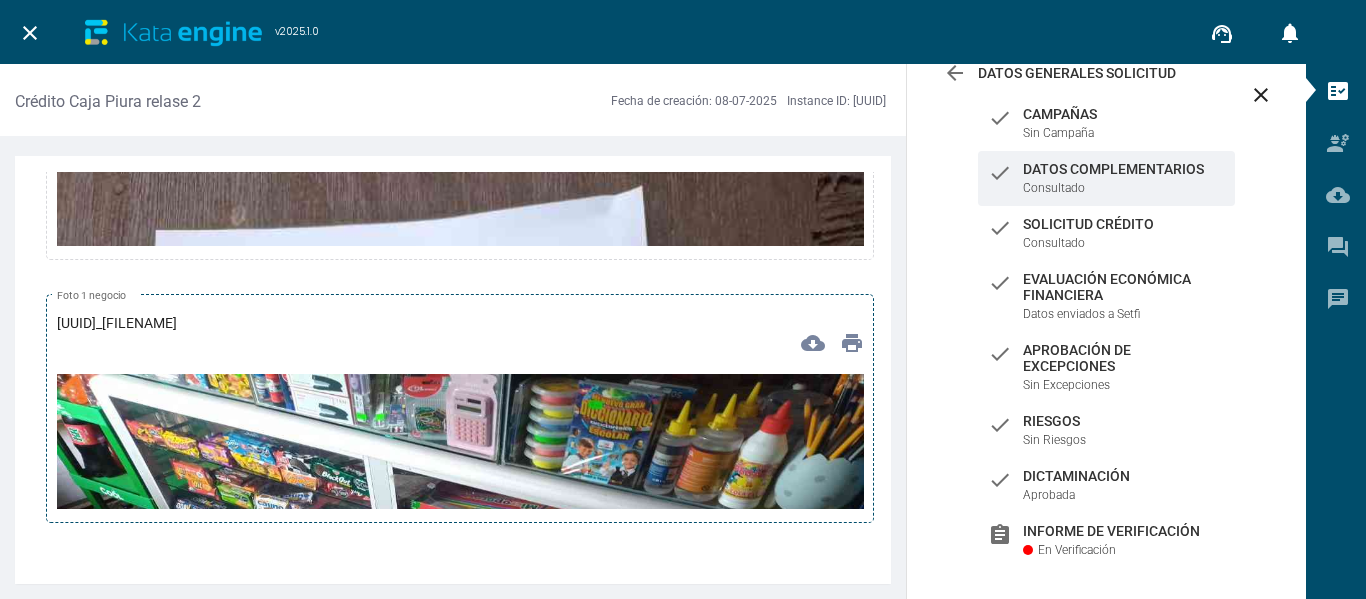 click on "cloud_download" at bounding box center (813, 343) 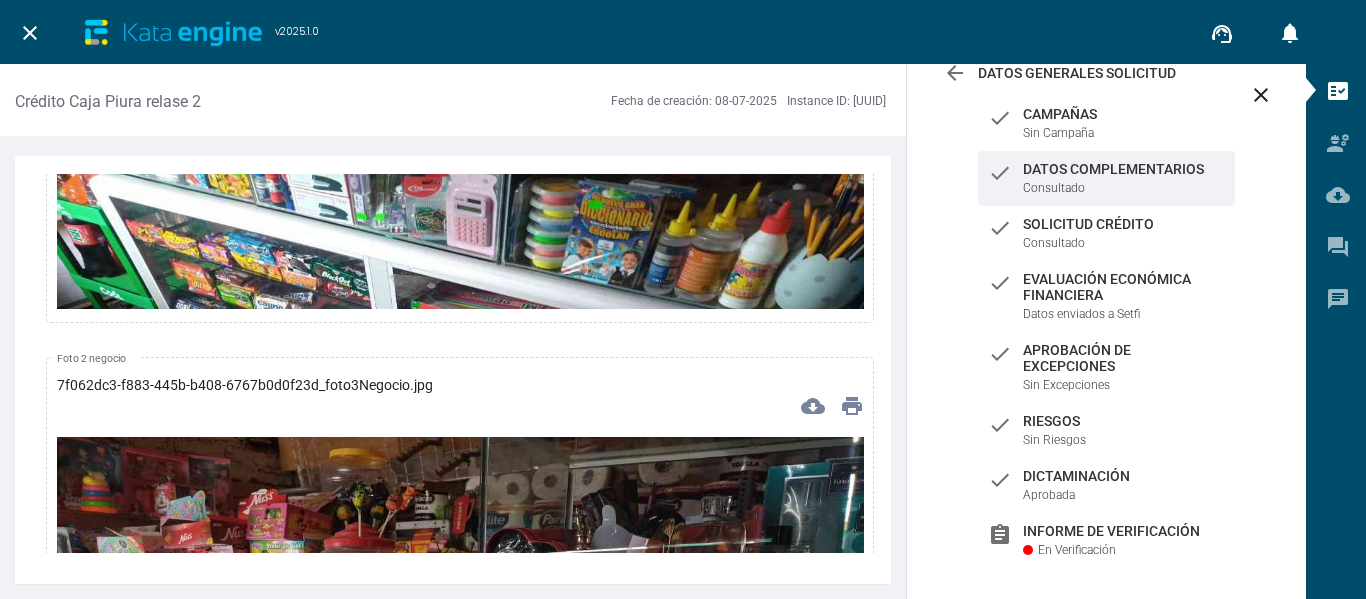 scroll, scrollTop: 15600, scrollLeft: 0, axis: vertical 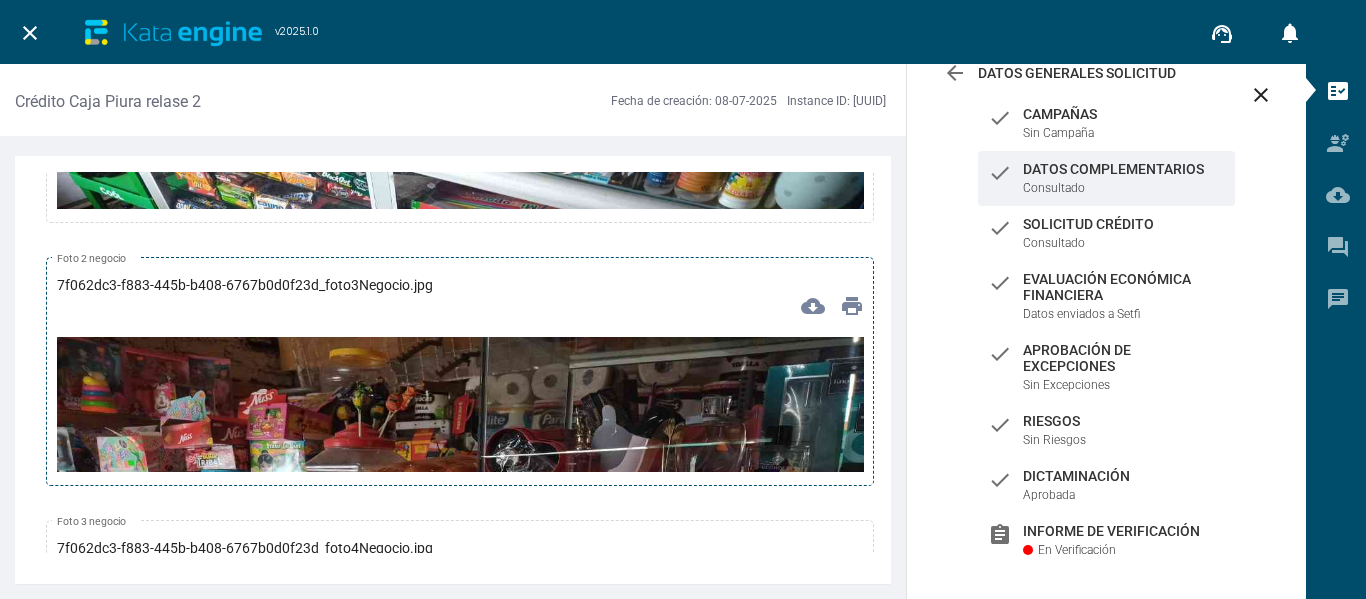 click on "cloud_download" at bounding box center (813, 306) 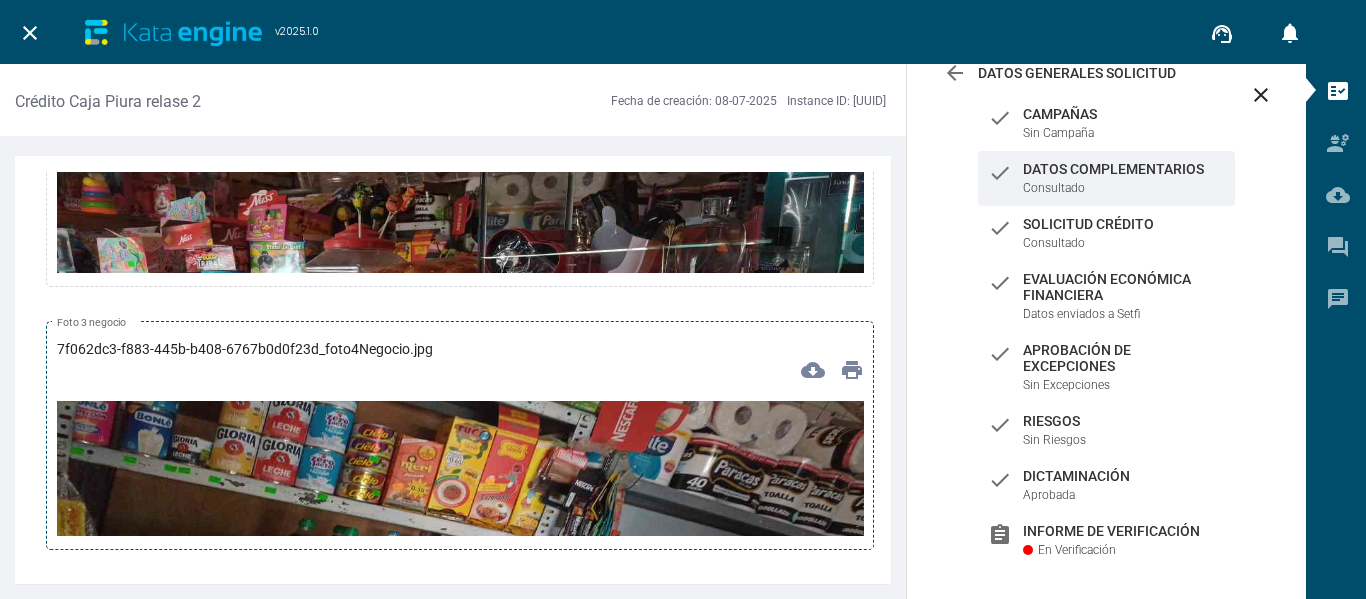 scroll, scrollTop: 15900, scrollLeft: 0, axis: vertical 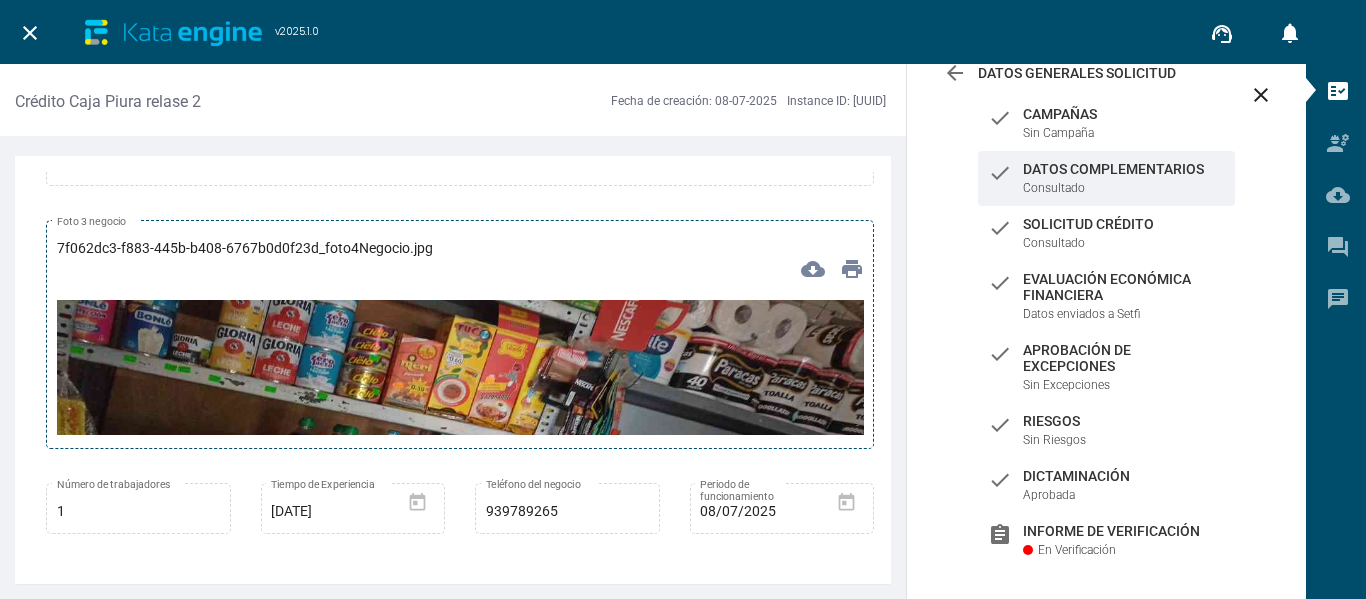 click on "cloud_download" at bounding box center [813, 269] 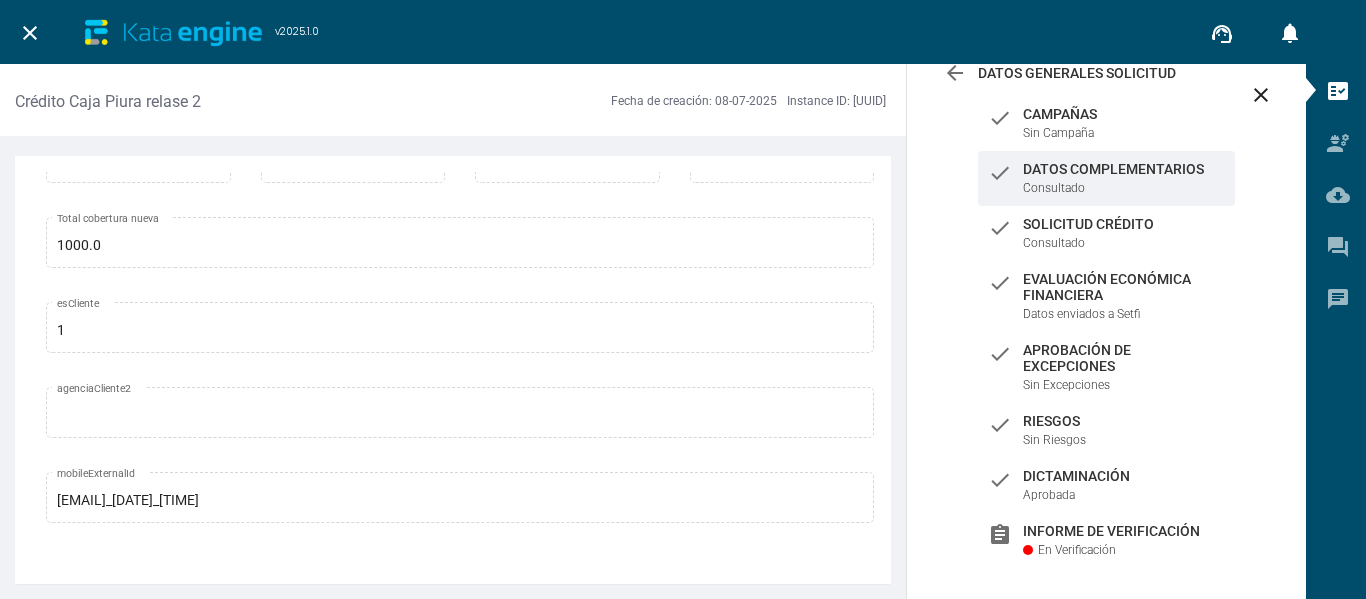 scroll, scrollTop: 18619, scrollLeft: 0, axis: vertical 